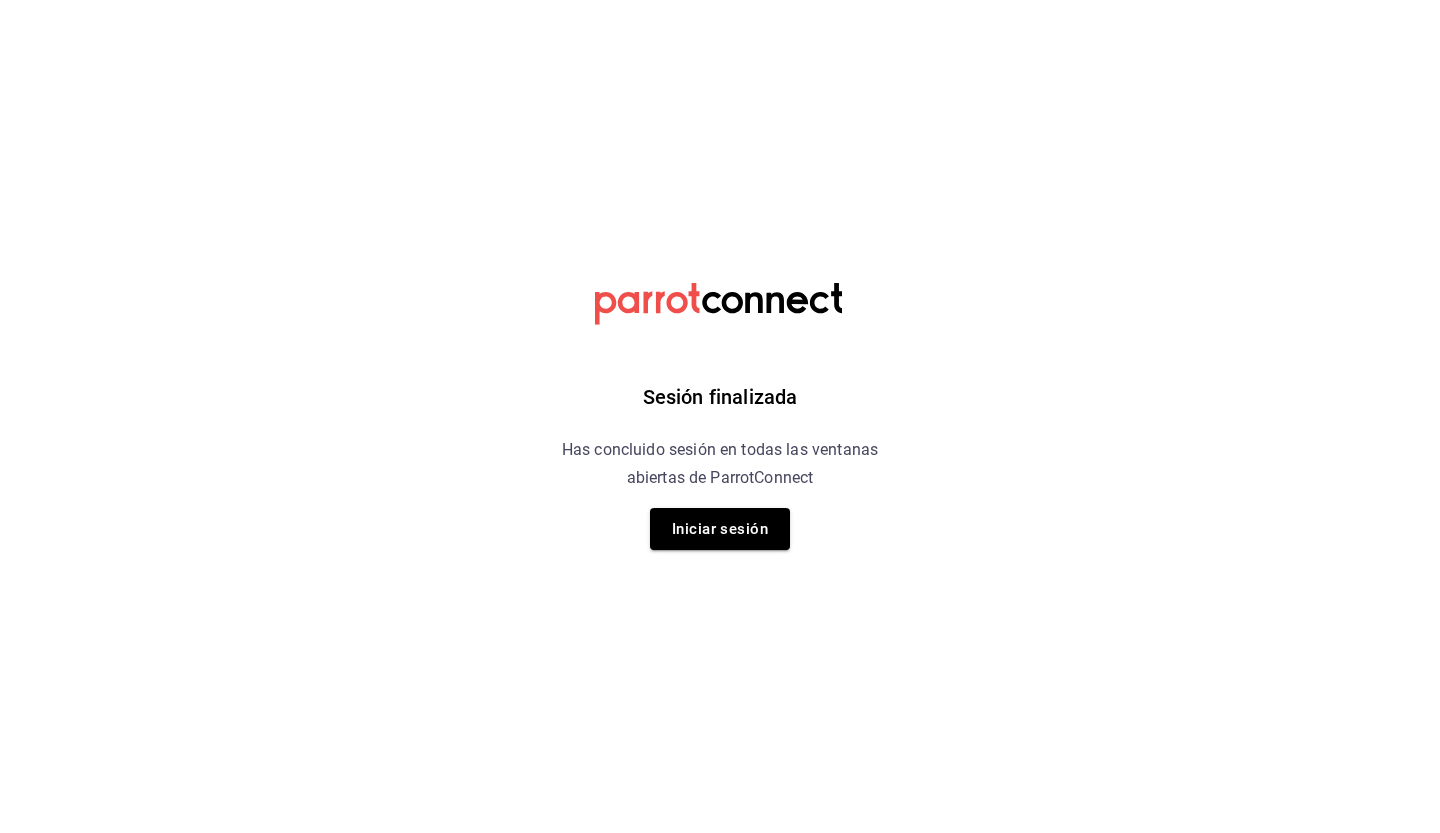 scroll, scrollTop: 0, scrollLeft: 0, axis: both 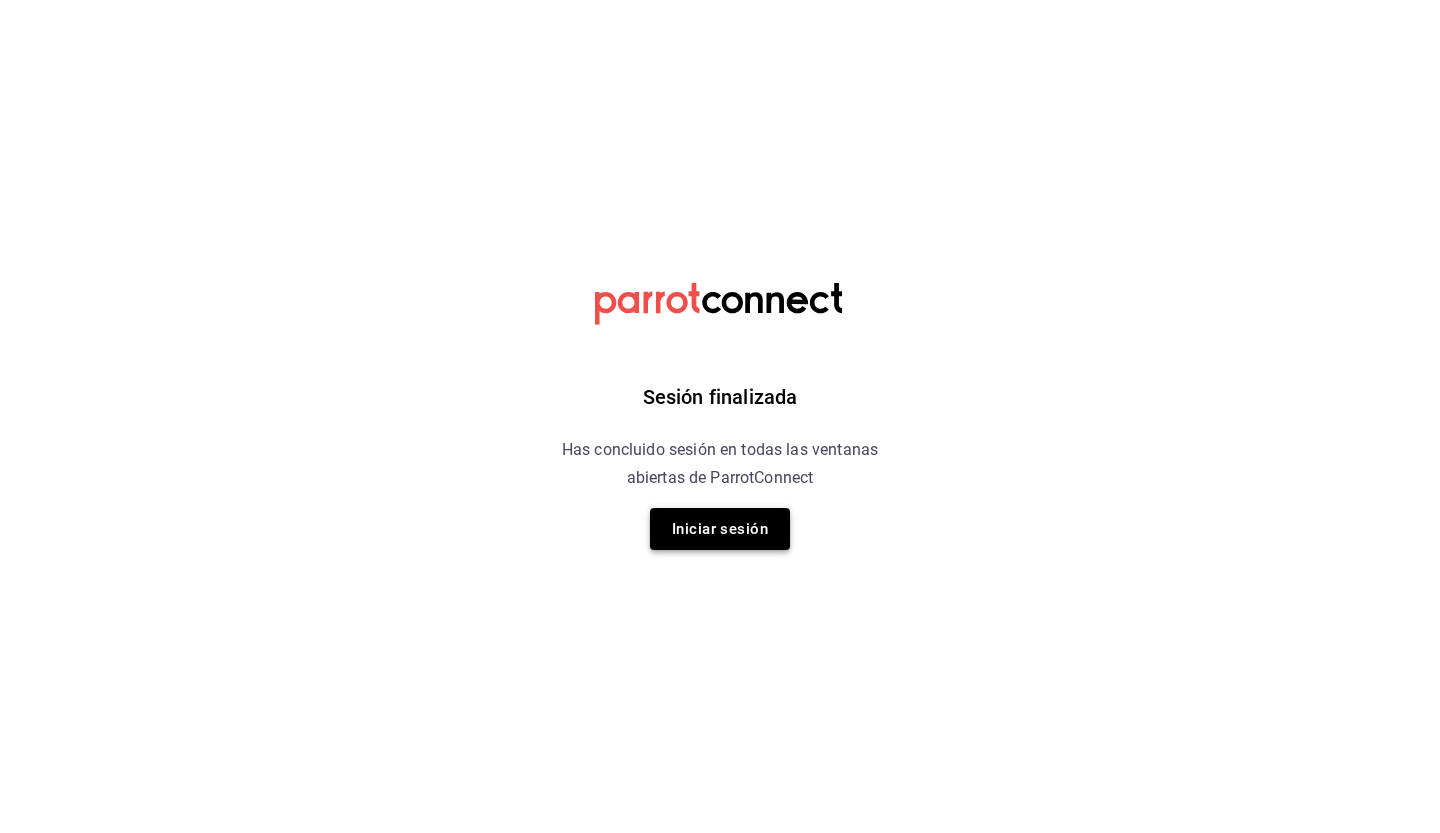 click on "Iniciar sesión" at bounding box center [720, 529] 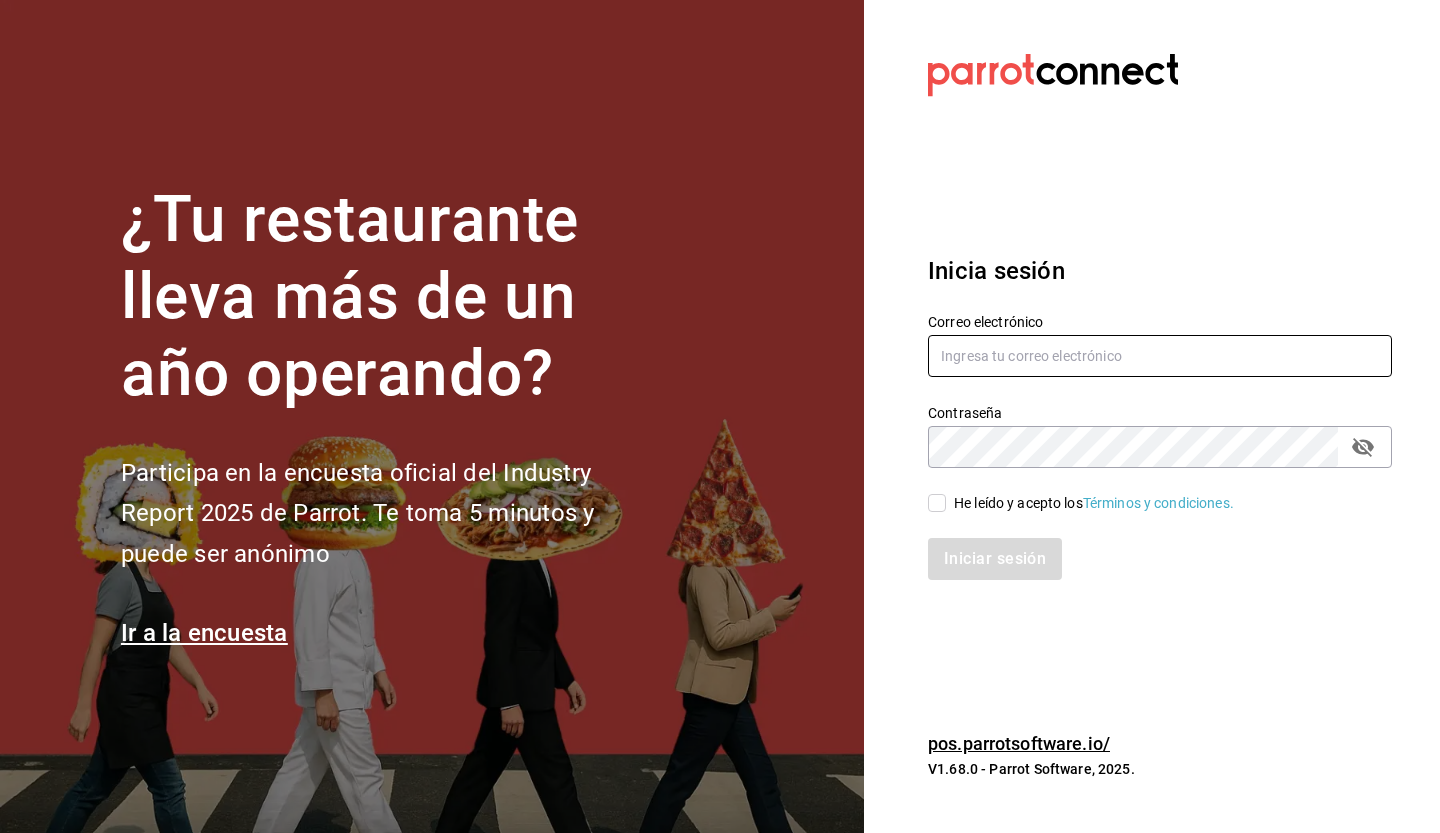 click at bounding box center [1160, 356] 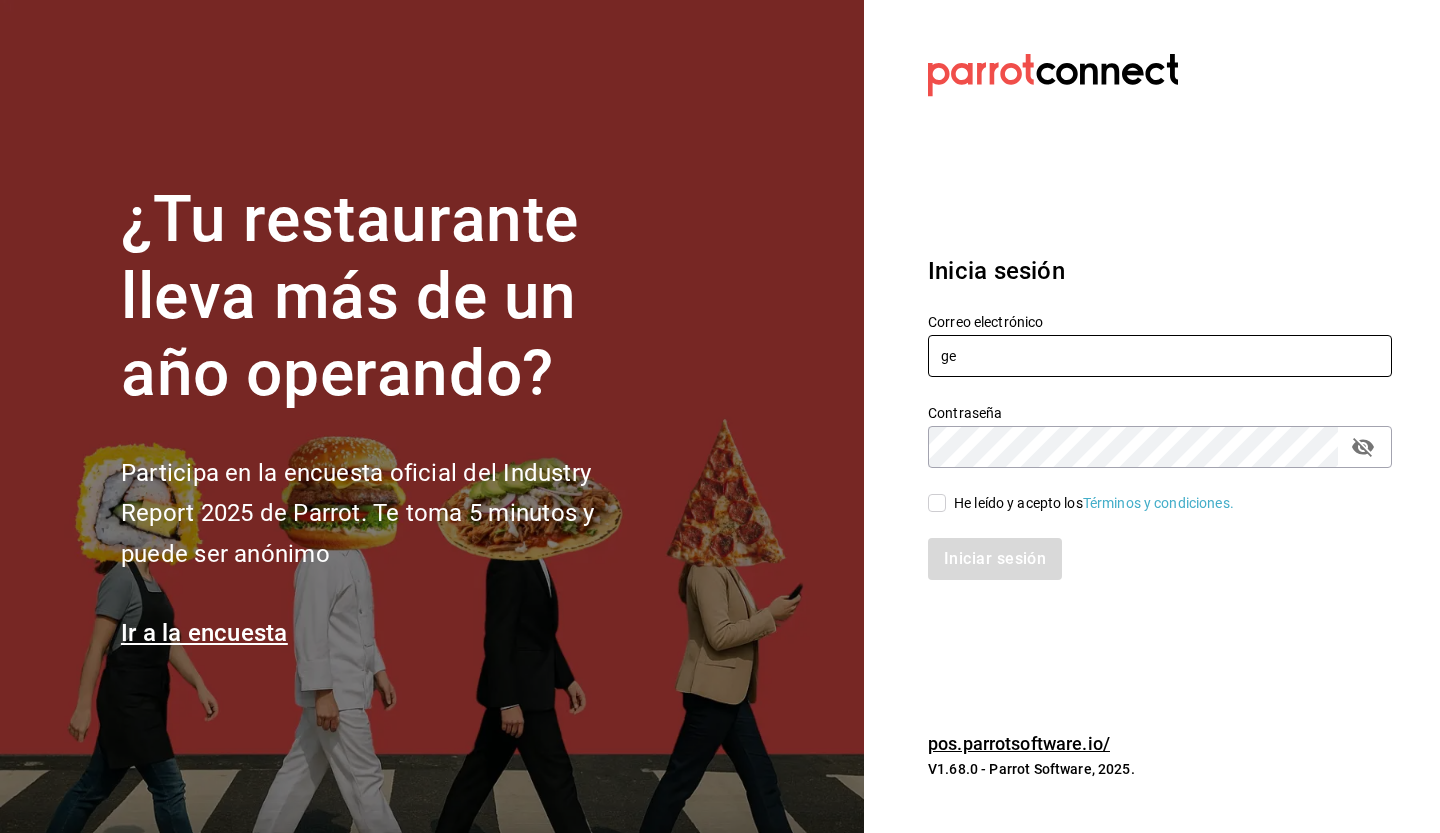 type on "g" 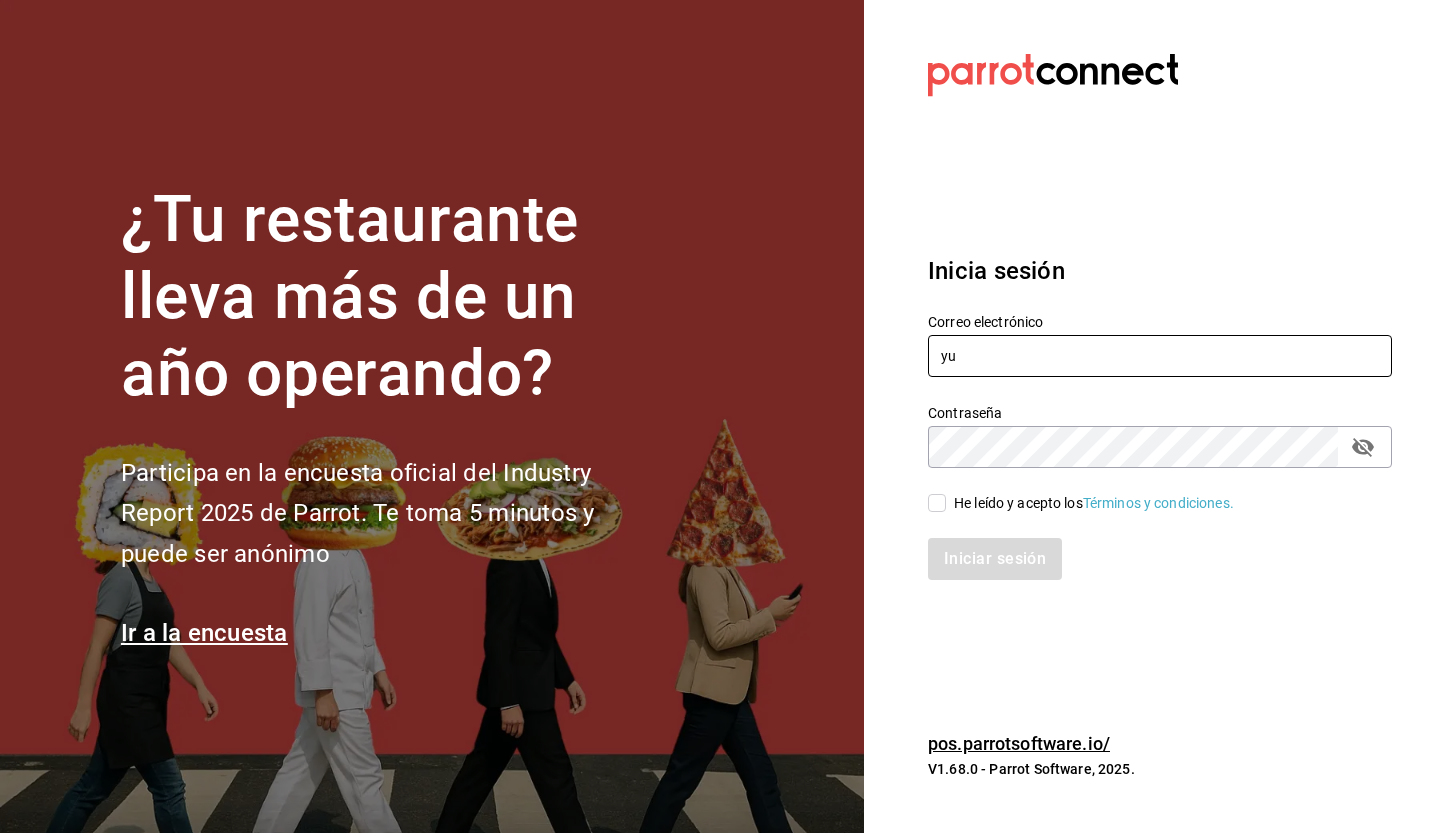 type on "y" 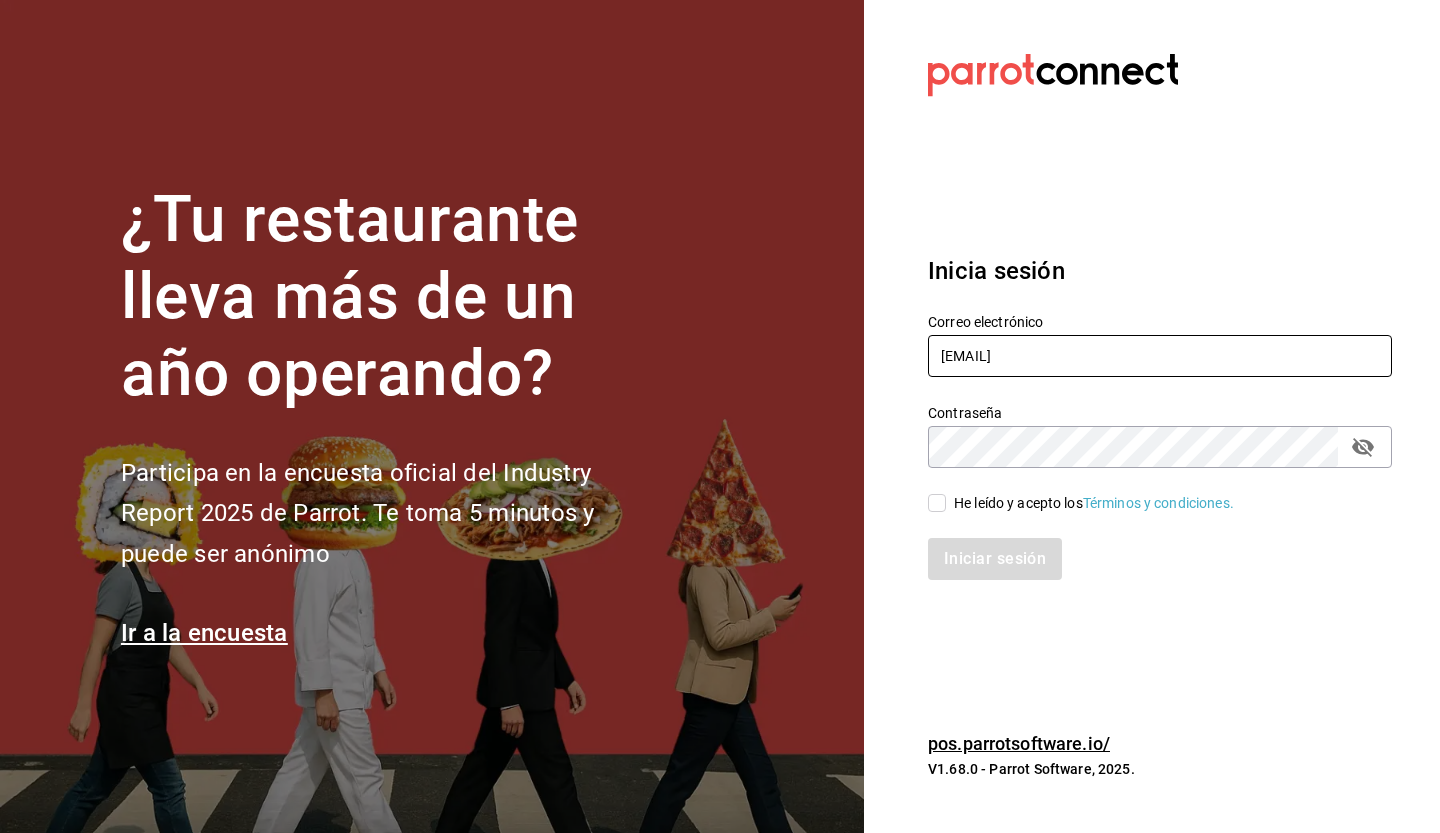 type on "[EMAIL]" 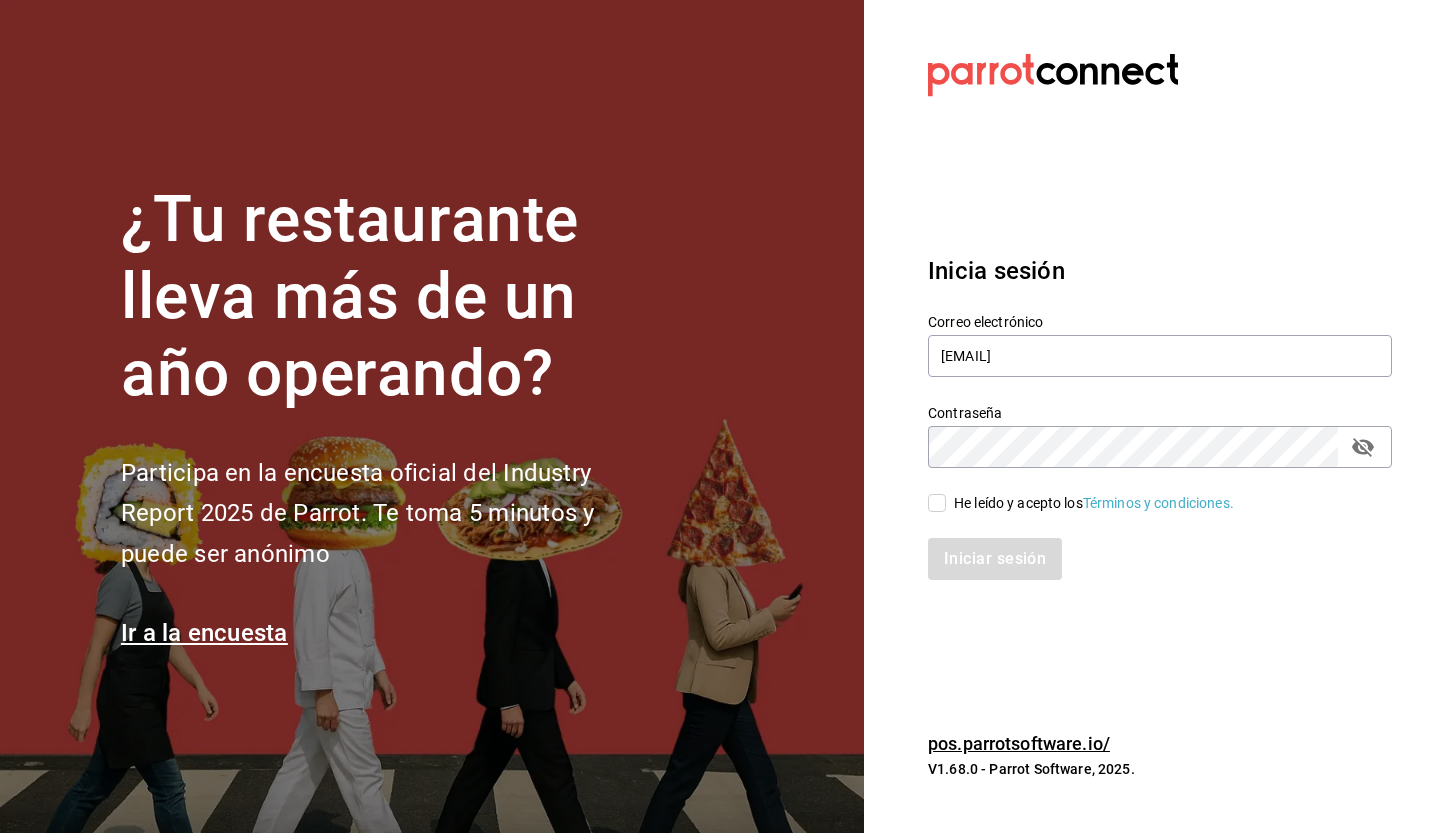 click on "He leído y acepto los  Términos y condiciones." at bounding box center (937, 503) 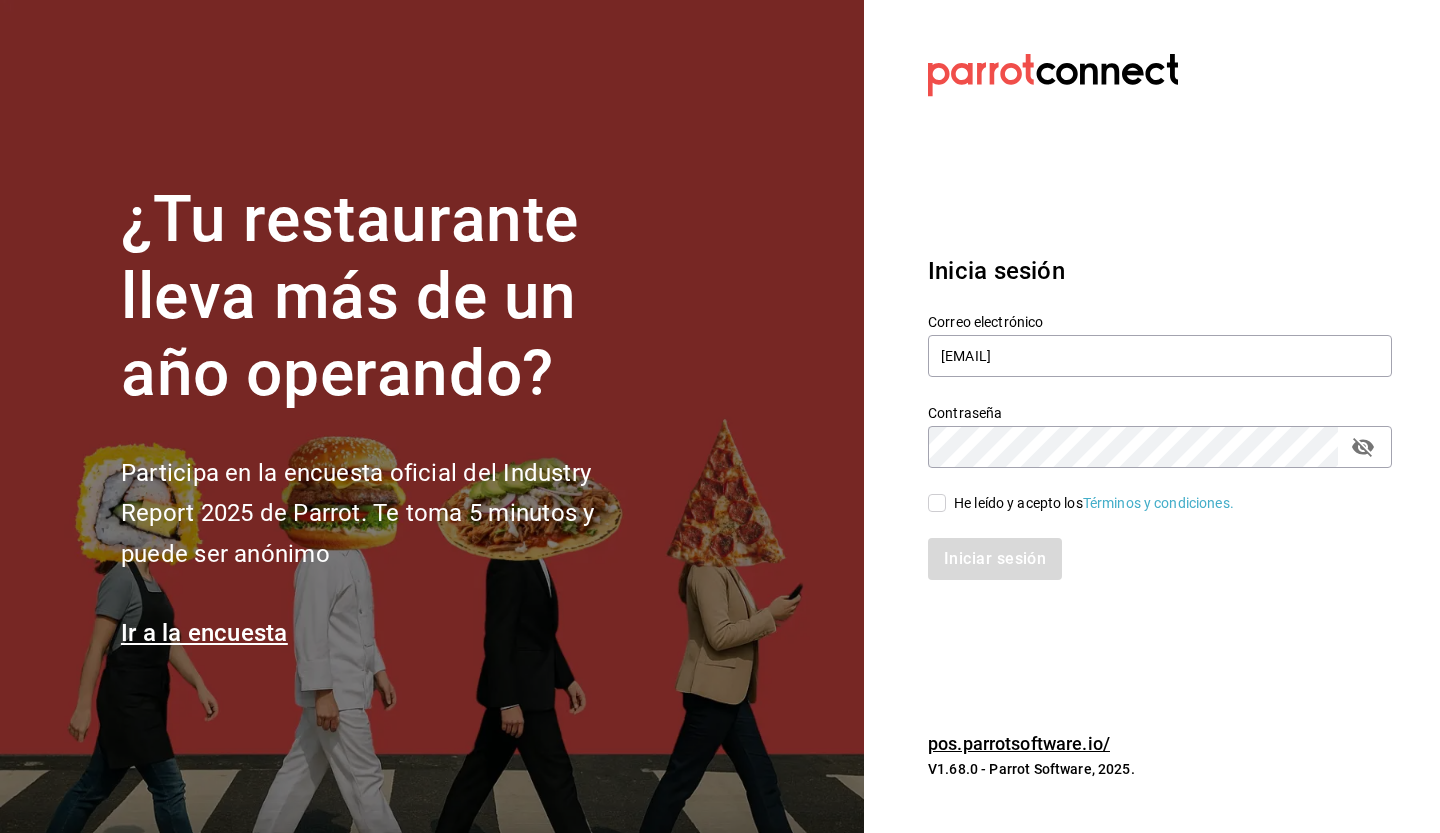 checkbox on "true" 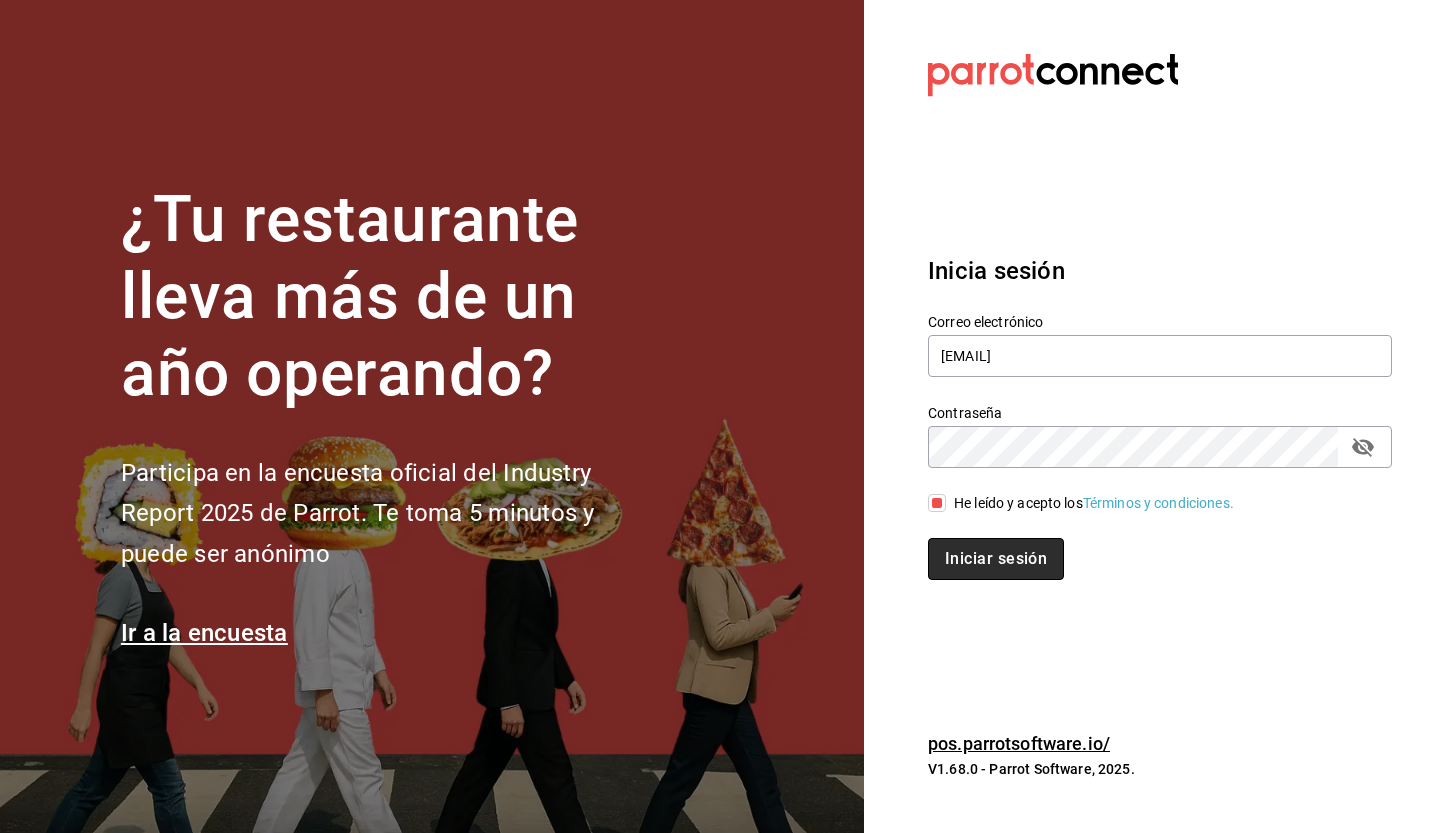 click on "Iniciar sesión" at bounding box center [996, 559] 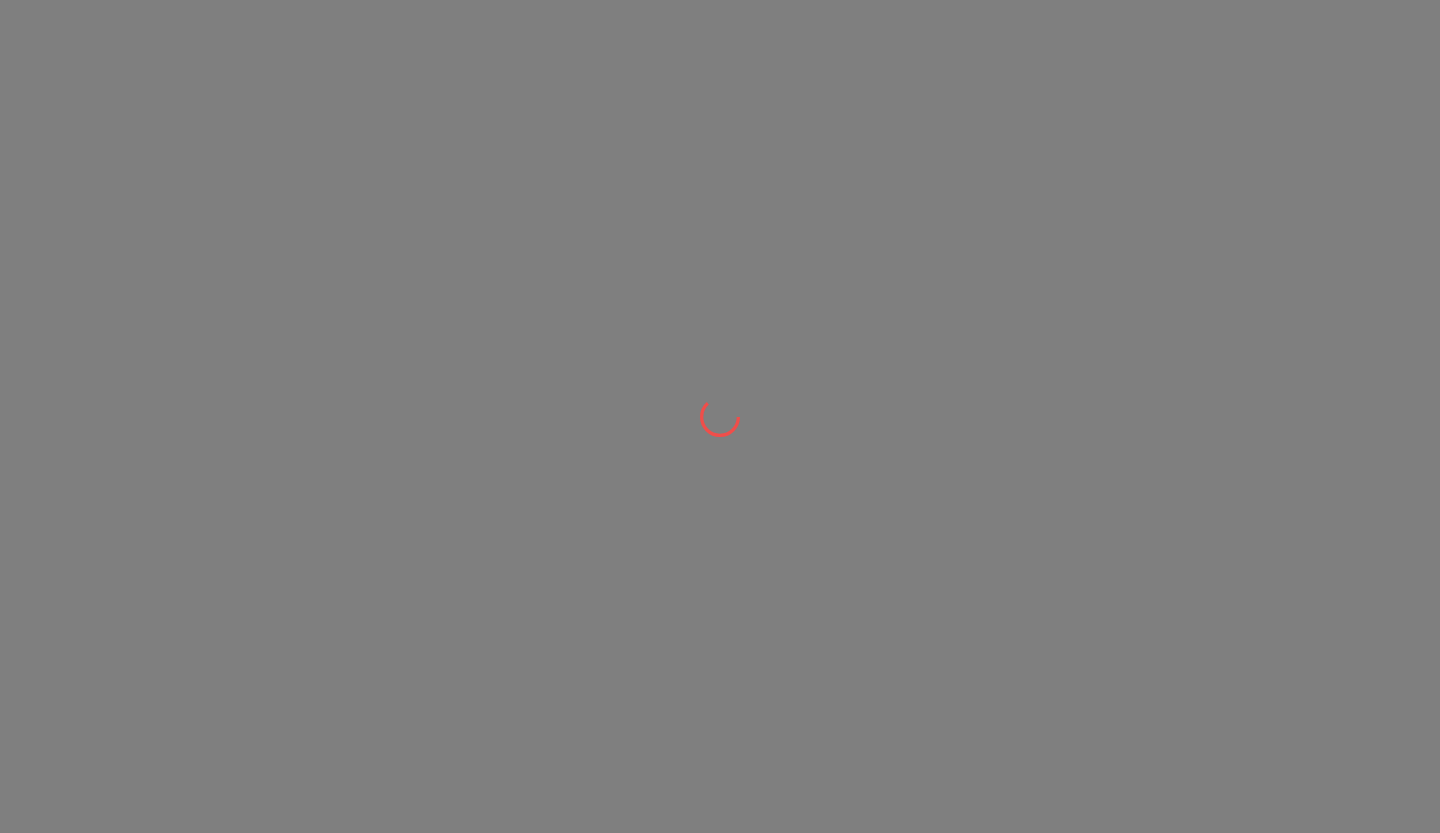 scroll, scrollTop: 0, scrollLeft: 0, axis: both 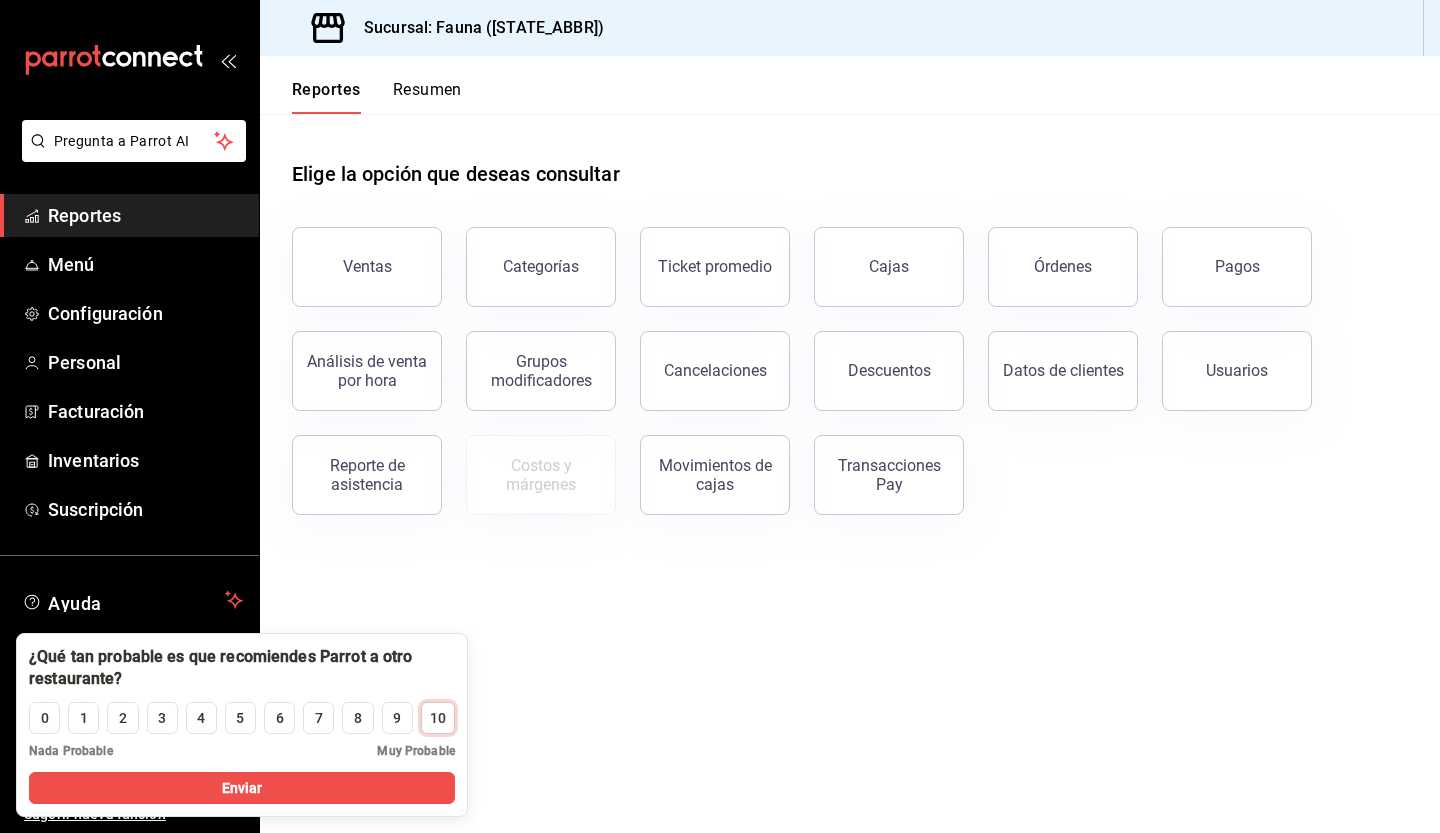 click on "10" at bounding box center (438, 718) 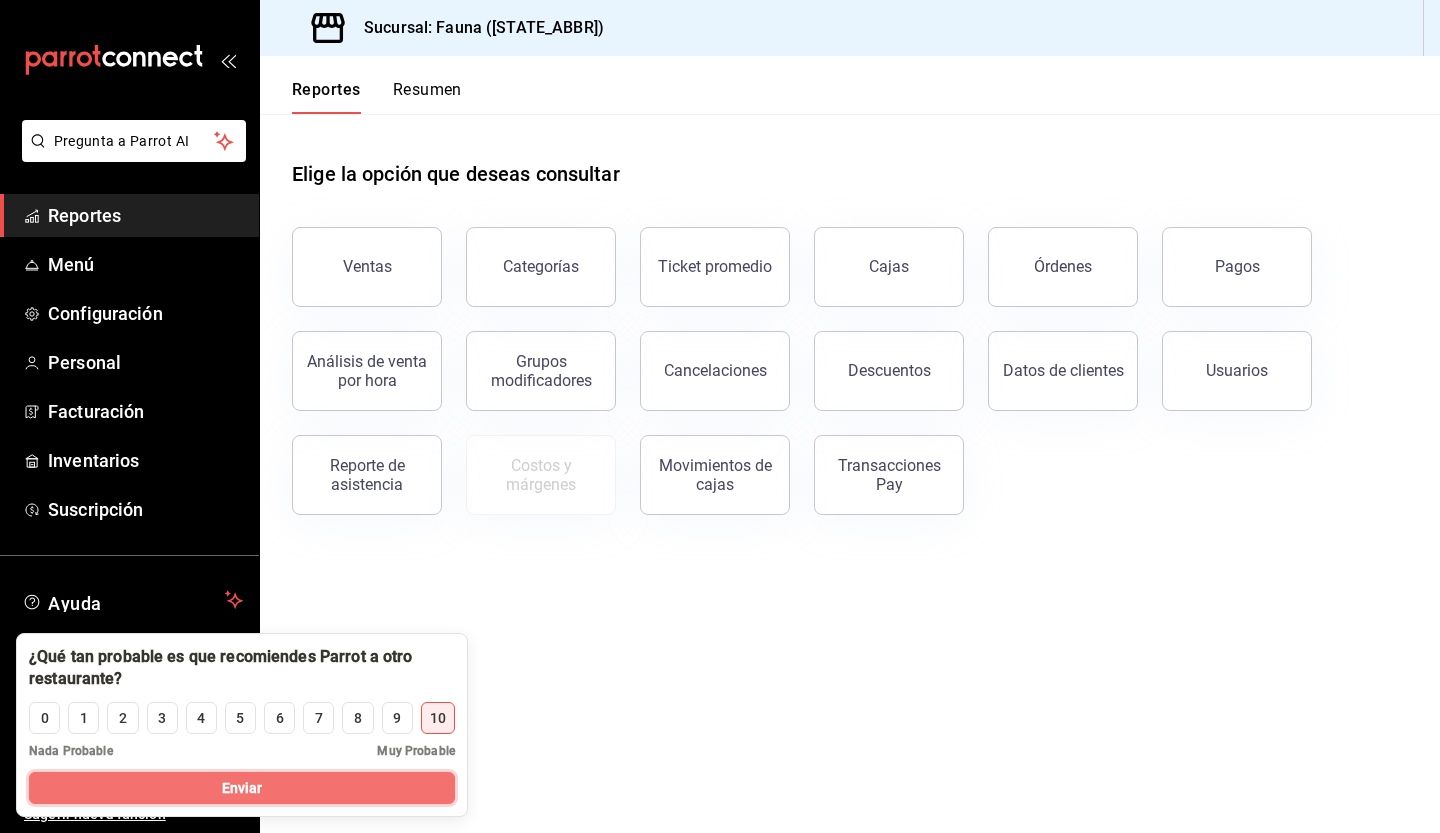click on "Enviar" at bounding box center [242, 788] 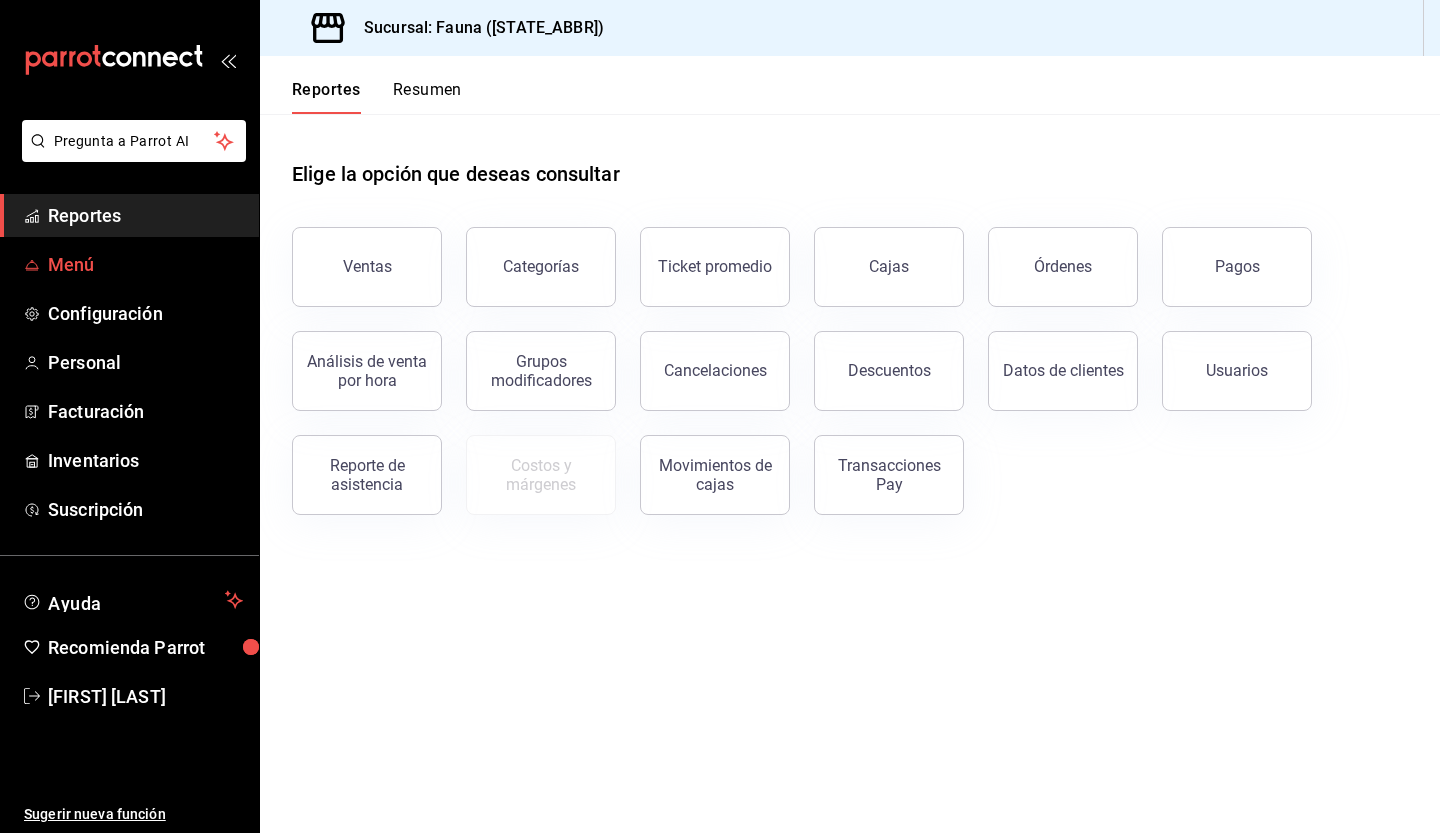 click on "Menú" at bounding box center [145, 264] 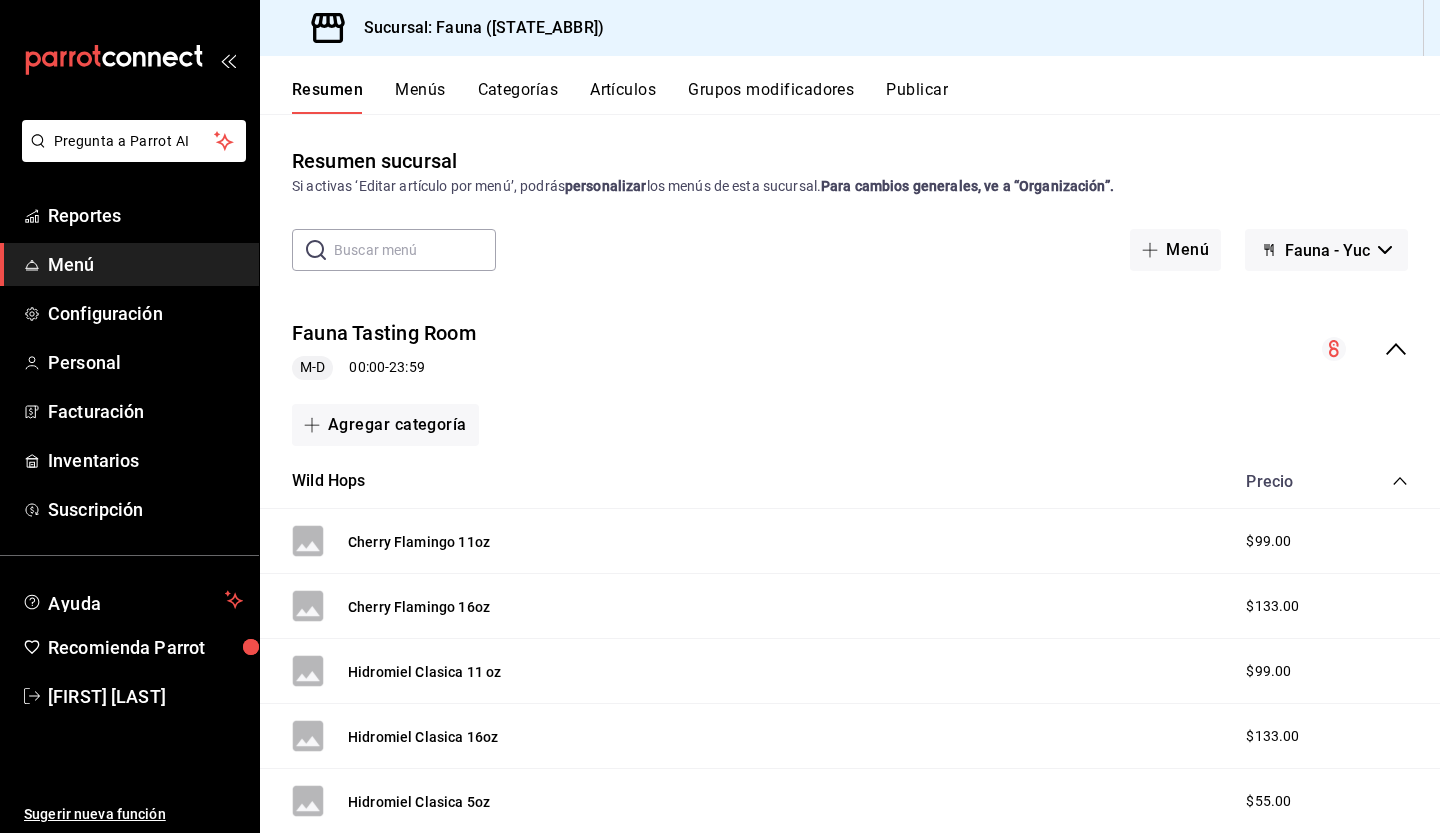click on "Artículos" at bounding box center (623, 97) 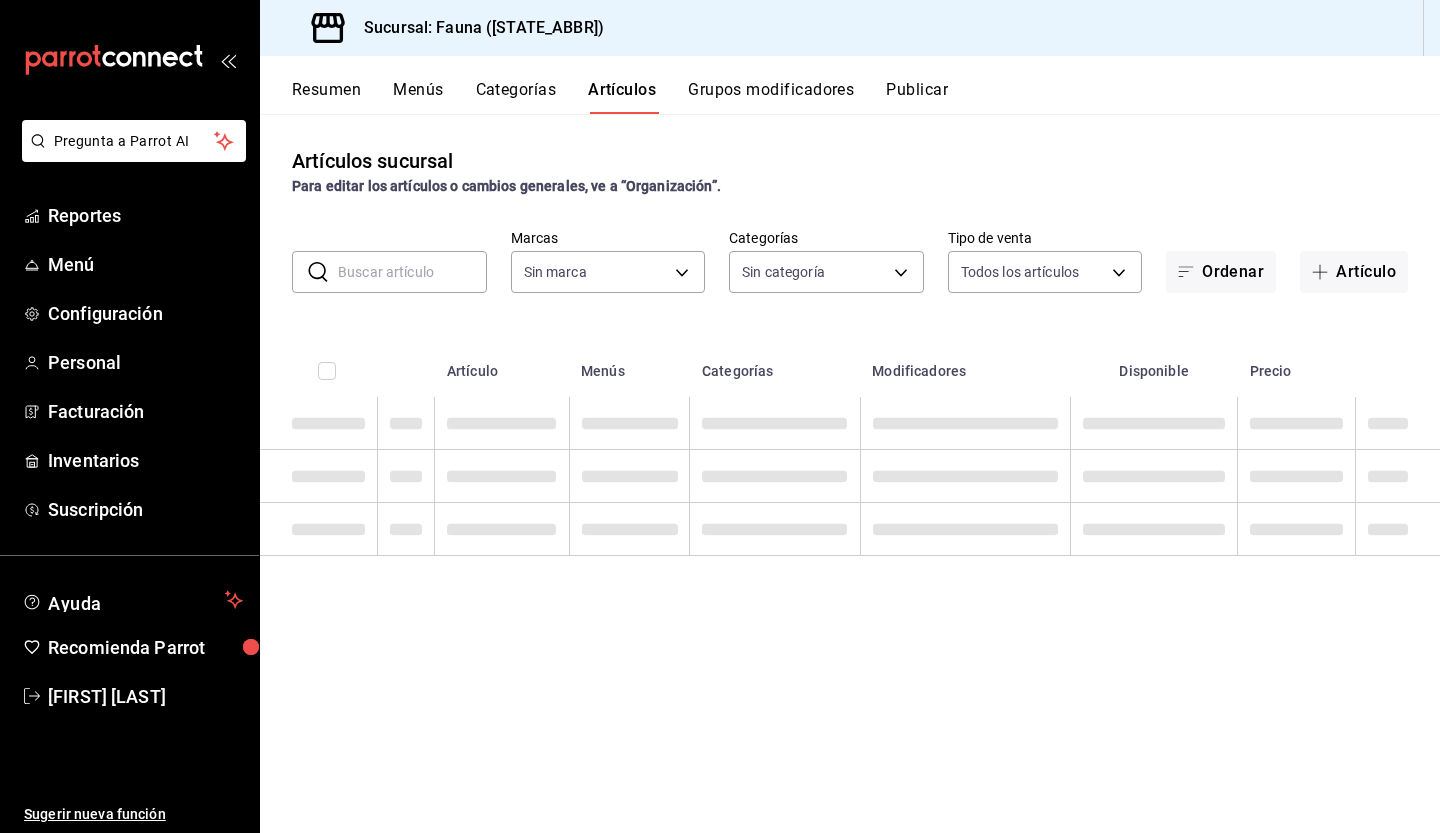 type on "95ae7ea6-d606-4fbc-ae9f-7f3ce95ed033" 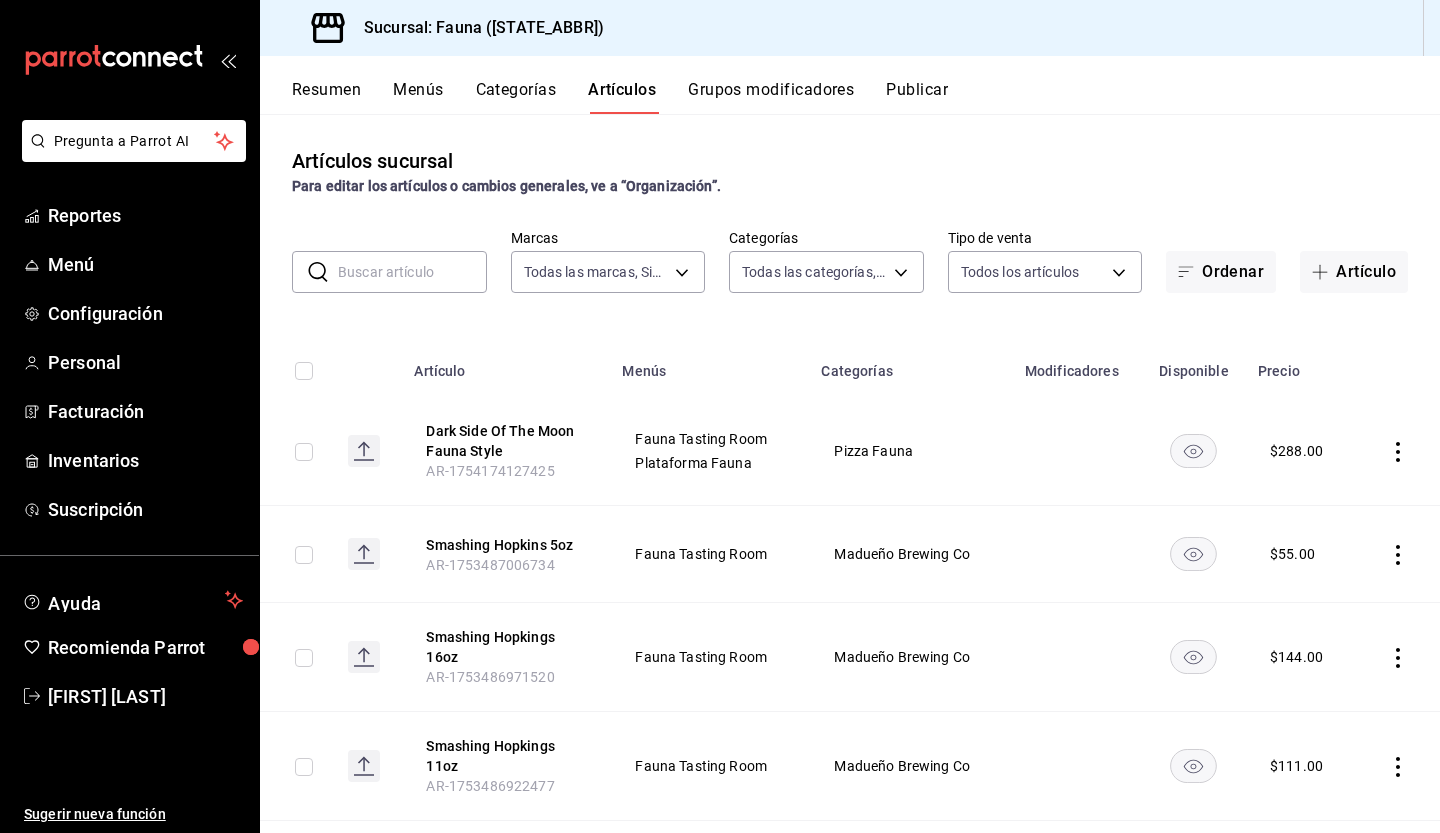 type on "7199fe71-9f49-491c-9eb5-f8f510207ec4,aec1dd0c-f475-4e09-a2b4-432f5a7fae89,8abf2a64-67c3-4606-a3bc-2507774696dc,9bc0cb99-1ffc-4457-a5f6-0fc680404226,6825a4e2-7b8d-47c9-8bd2-4c3a10734e62,650bc226-e7fc-4d5c-a87a-53af2740799f,fffcbf24-94c5-41ca-aaca-254e1867489f,1305dec2-1503-4685-af69-64840d8916c7,ccd45b07-4e3b-4142-9e0a-b6ba15cf85fc,e8dbe1c8-6ddd-4dd9-988a-706f80aea7a8,15e5ea94-661d-4fa6-b2f9-ebb66e49e31b,05c4e3b9-0a00-4869-917d-7c8f5586cb08,fbd8c1e3-7f5d-48a7-9ac5-074aba775561,f58dcc5c-86a7-4f58-a7a6-fd26299b85fa,1d7ee648-b18d-49c3-af22-227dd152b707,caa2555b-5880-410d-a155-0682bac89d37,9c5d04d5-81e6-41e0-8757-4293759bebff" 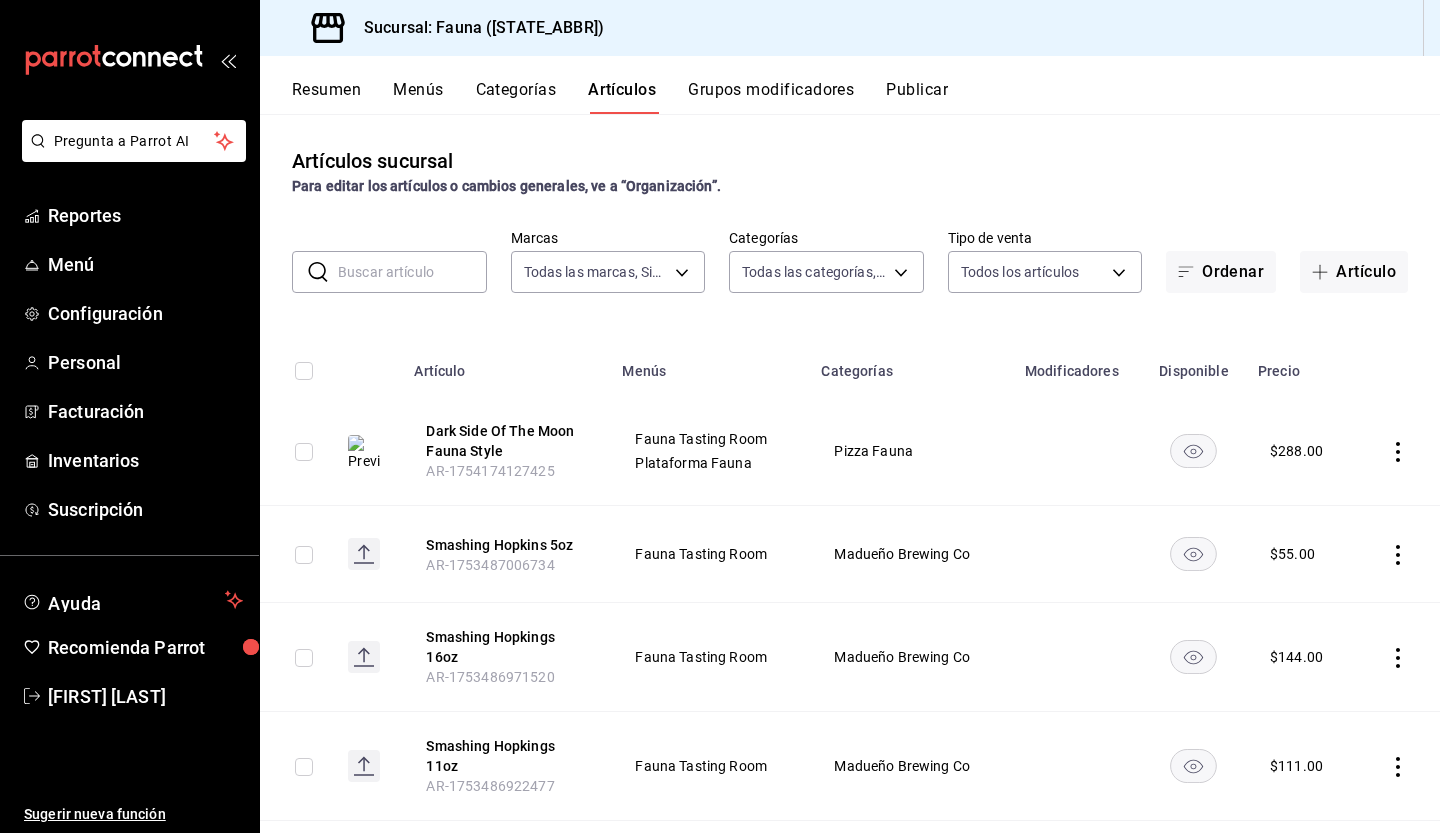 click at bounding box center (412, 272) 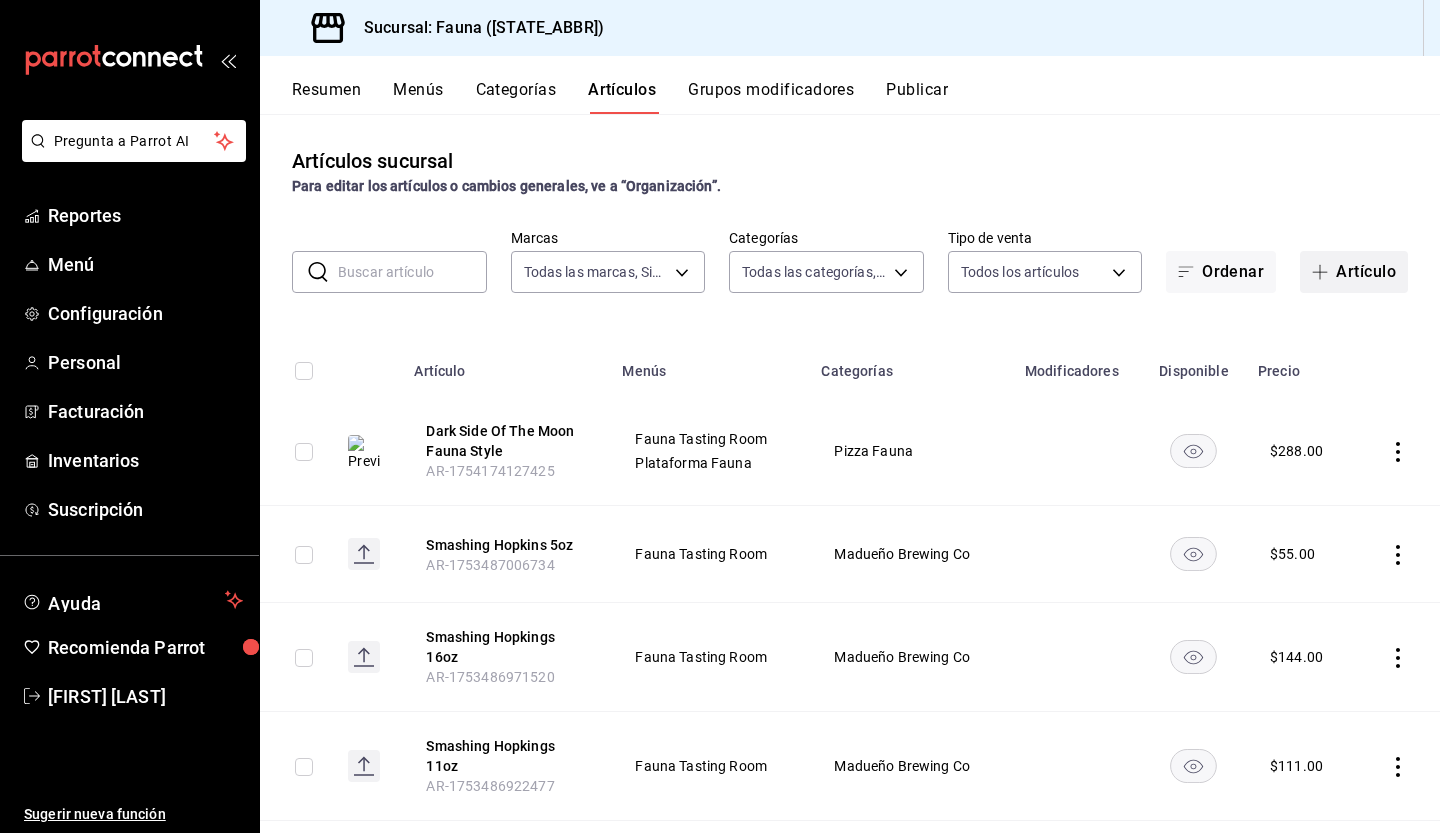 click on "Artículo" at bounding box center [1354, 272] 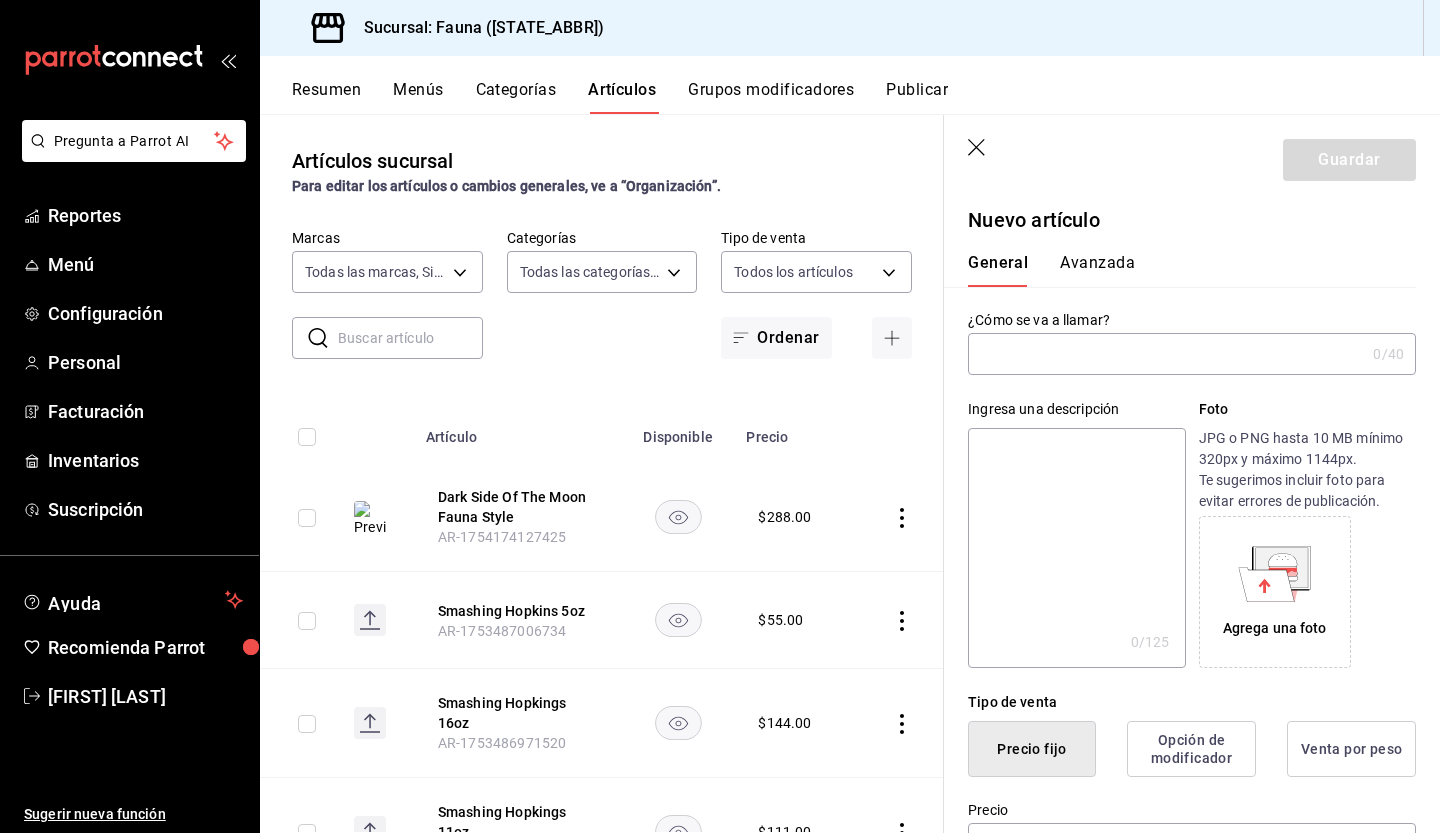 click 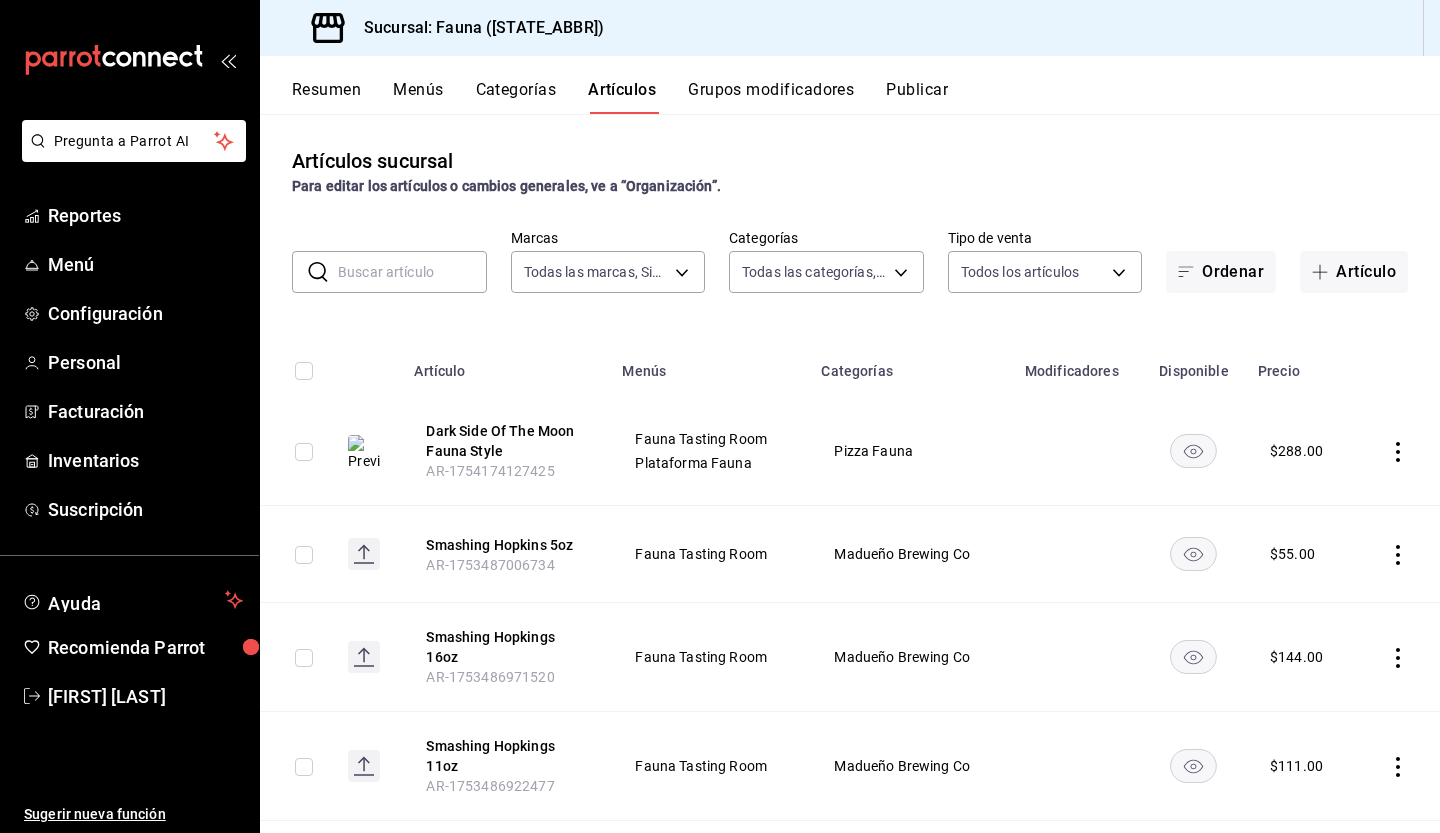 click at bounding box center [412, 272] 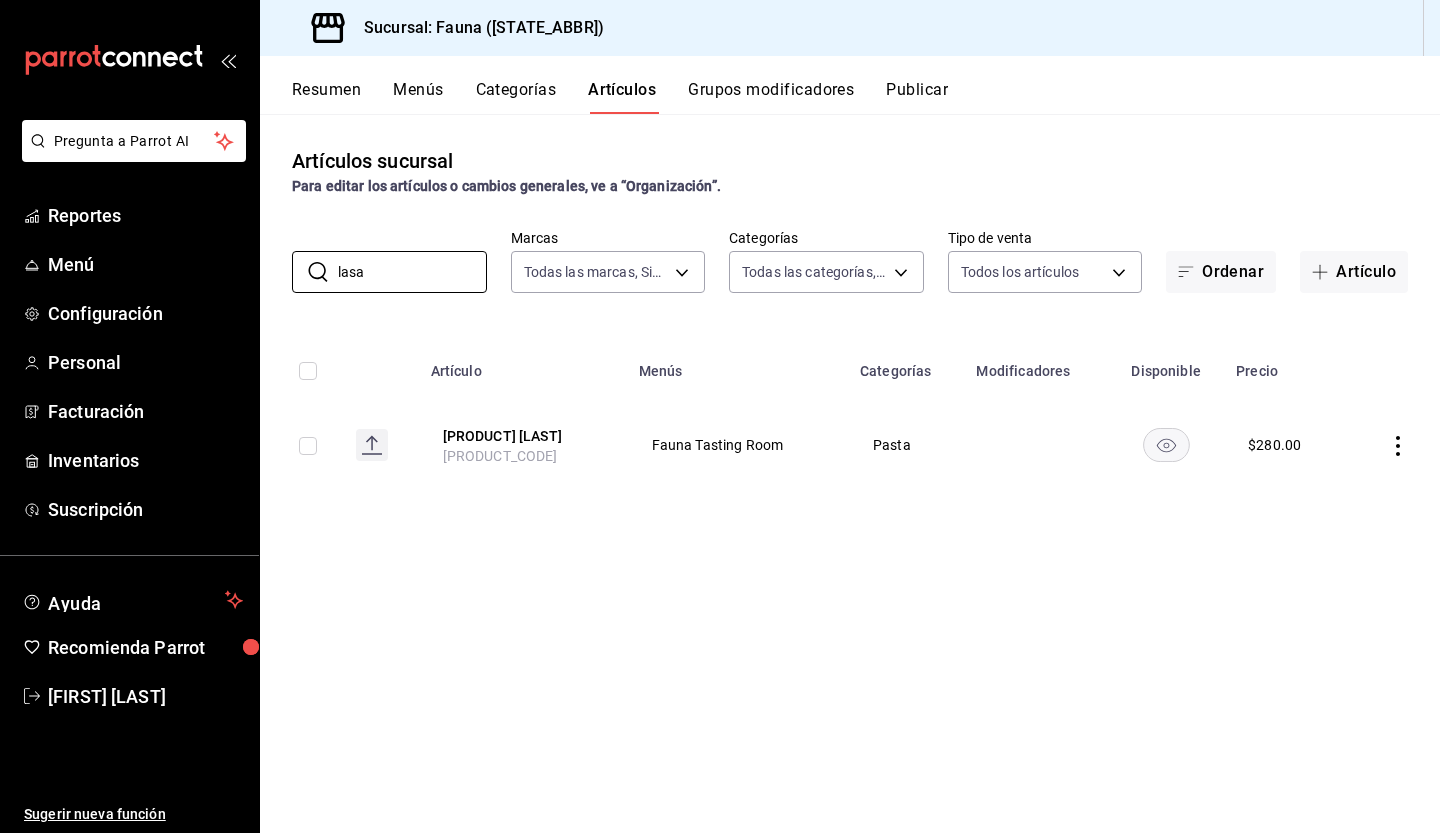 type on "lasa" 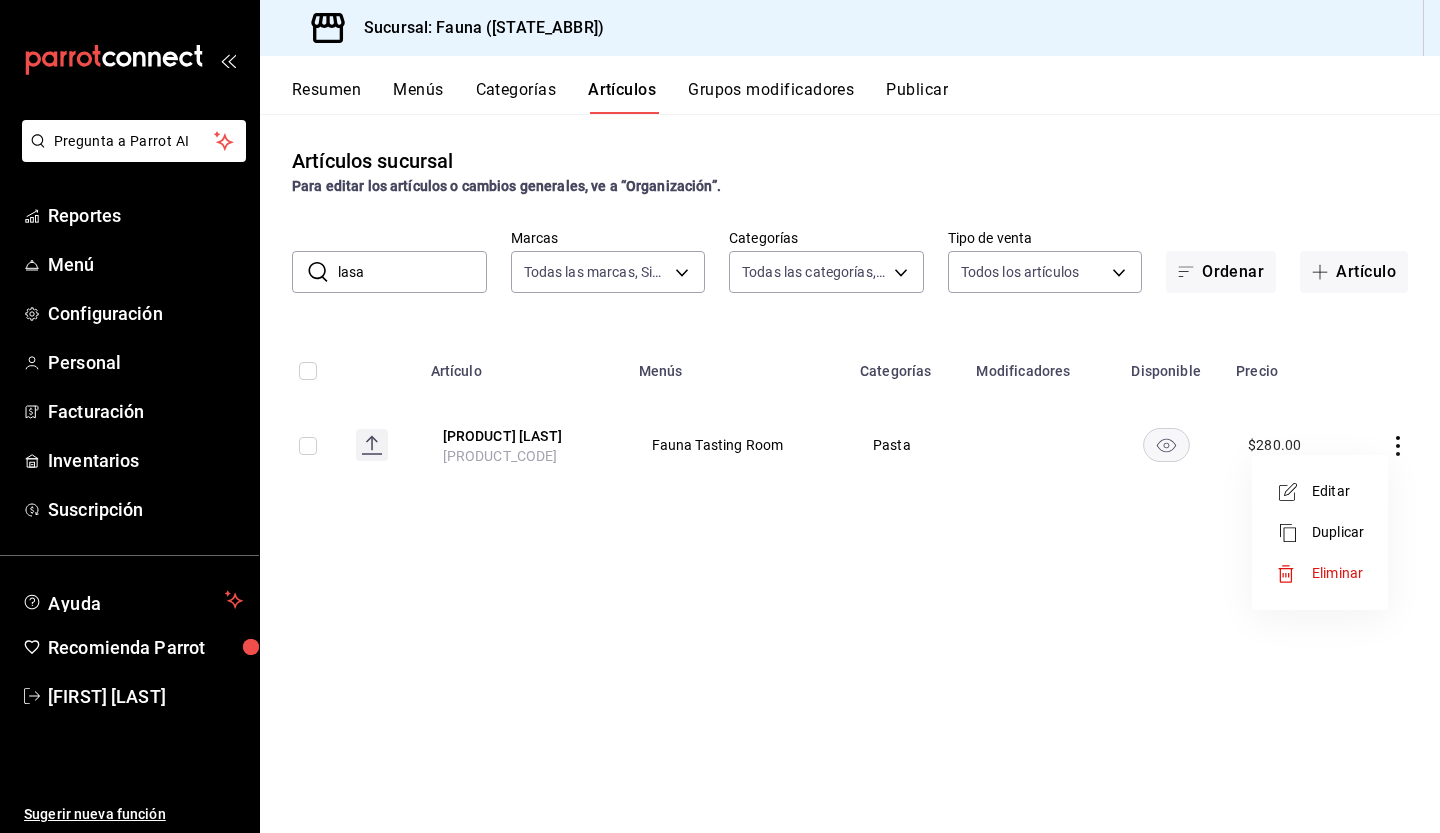 click on "Editar" at bounding box center [1338, 491] 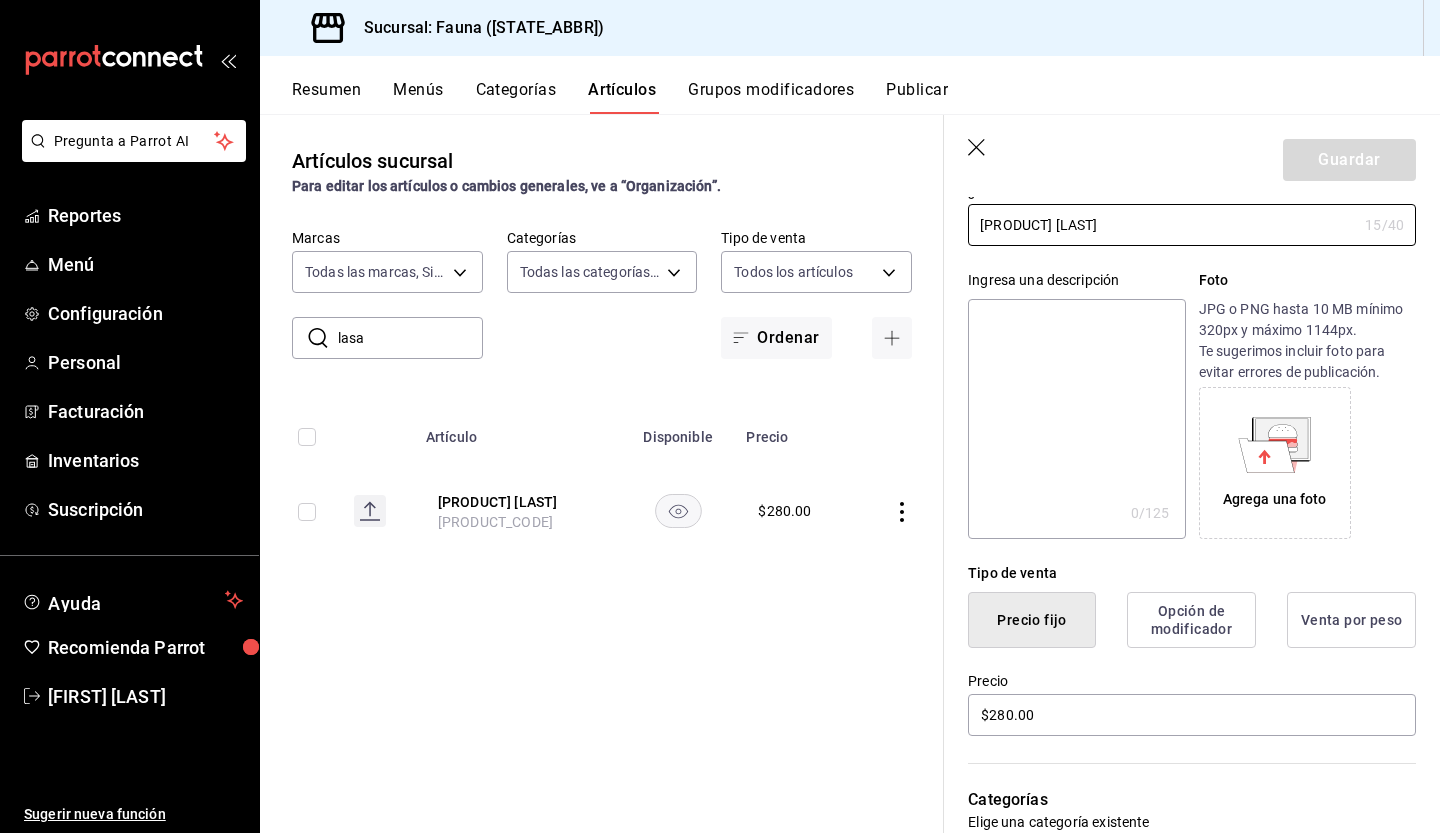 scroll, scrollTop: 52, scrollLeft: 0, axis: vertical 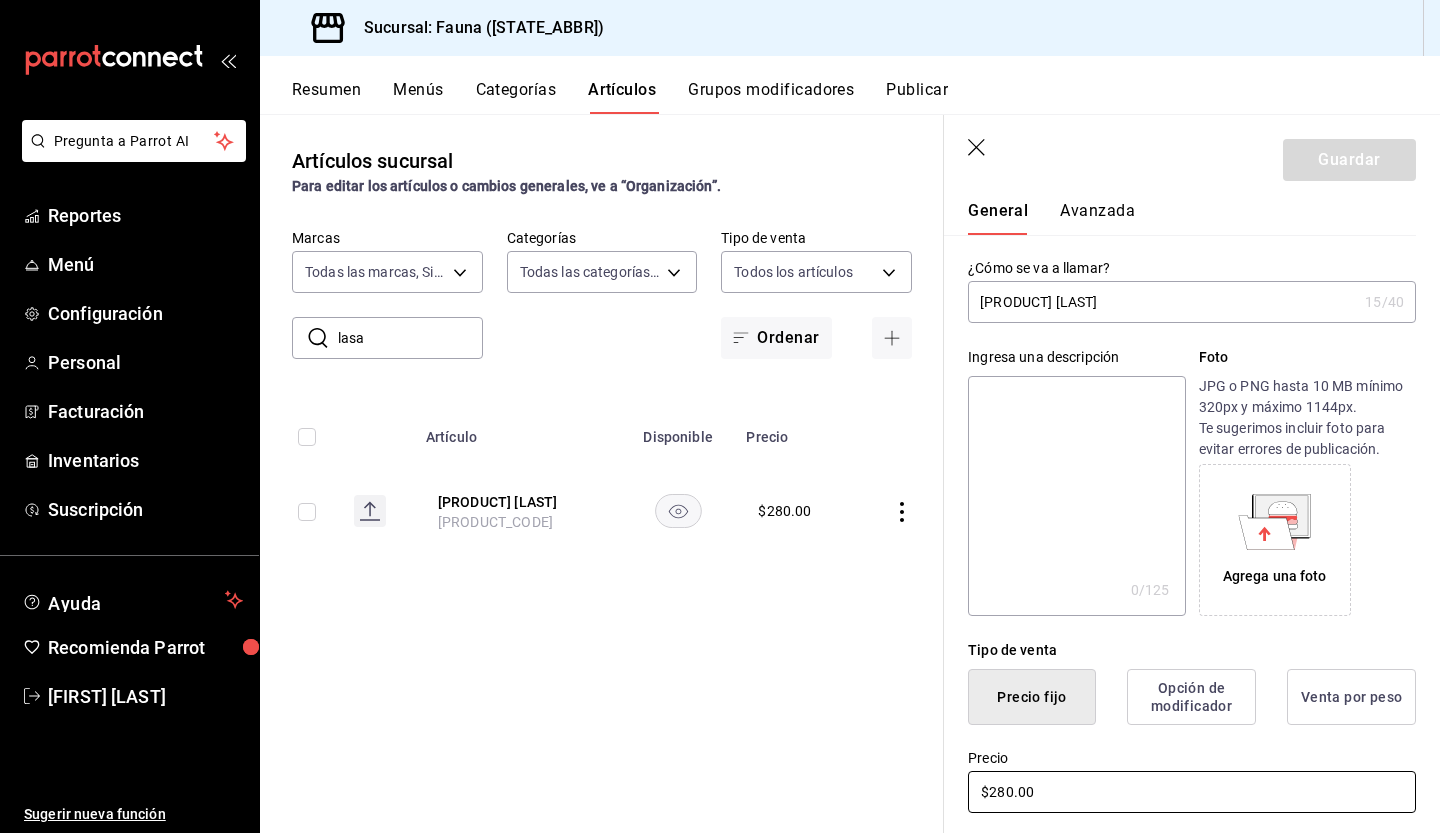 click on "$280.00" at bounding box center [1192, 792] 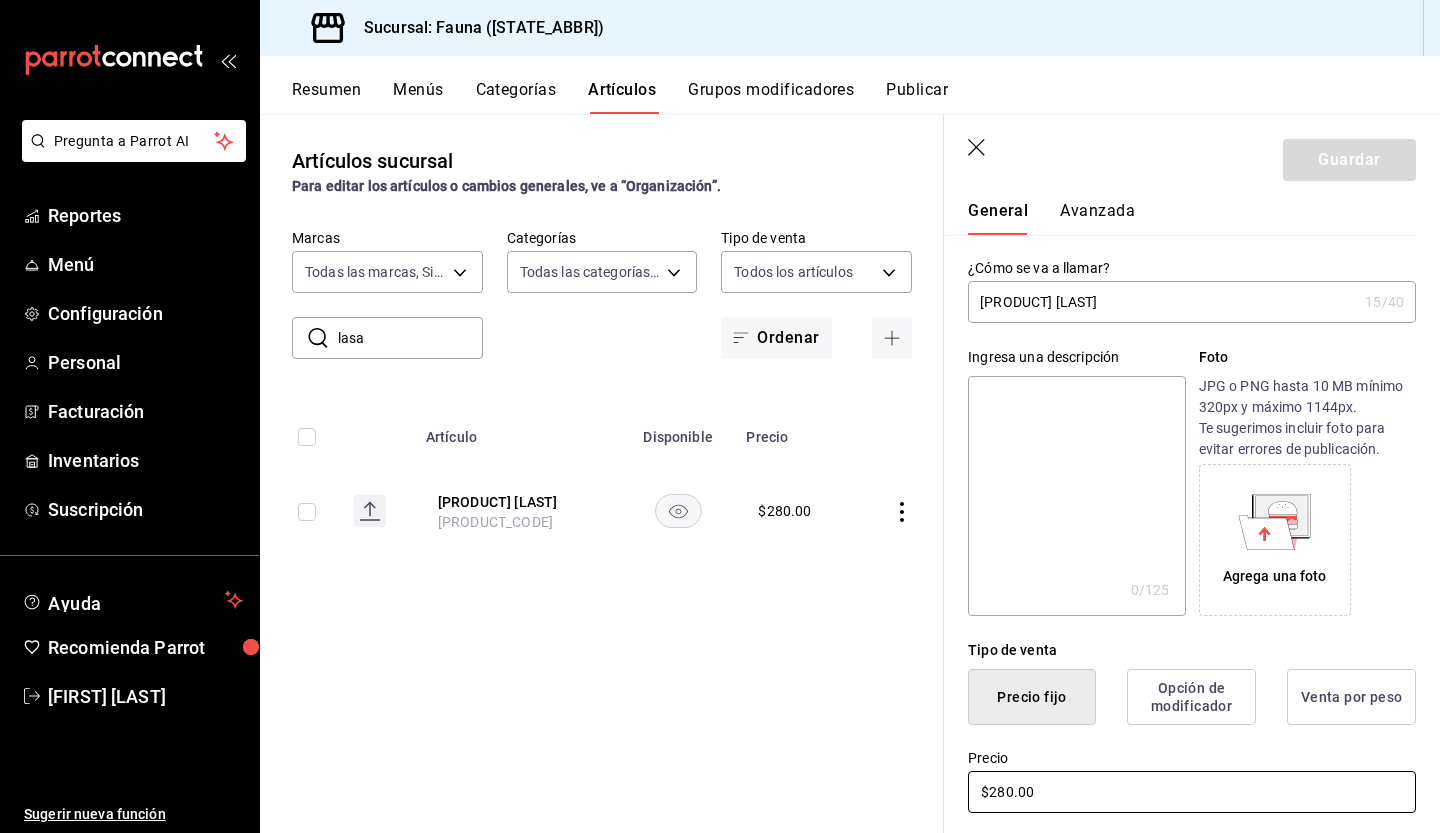 click on "$280.00" at bounding box center [1192, 792] 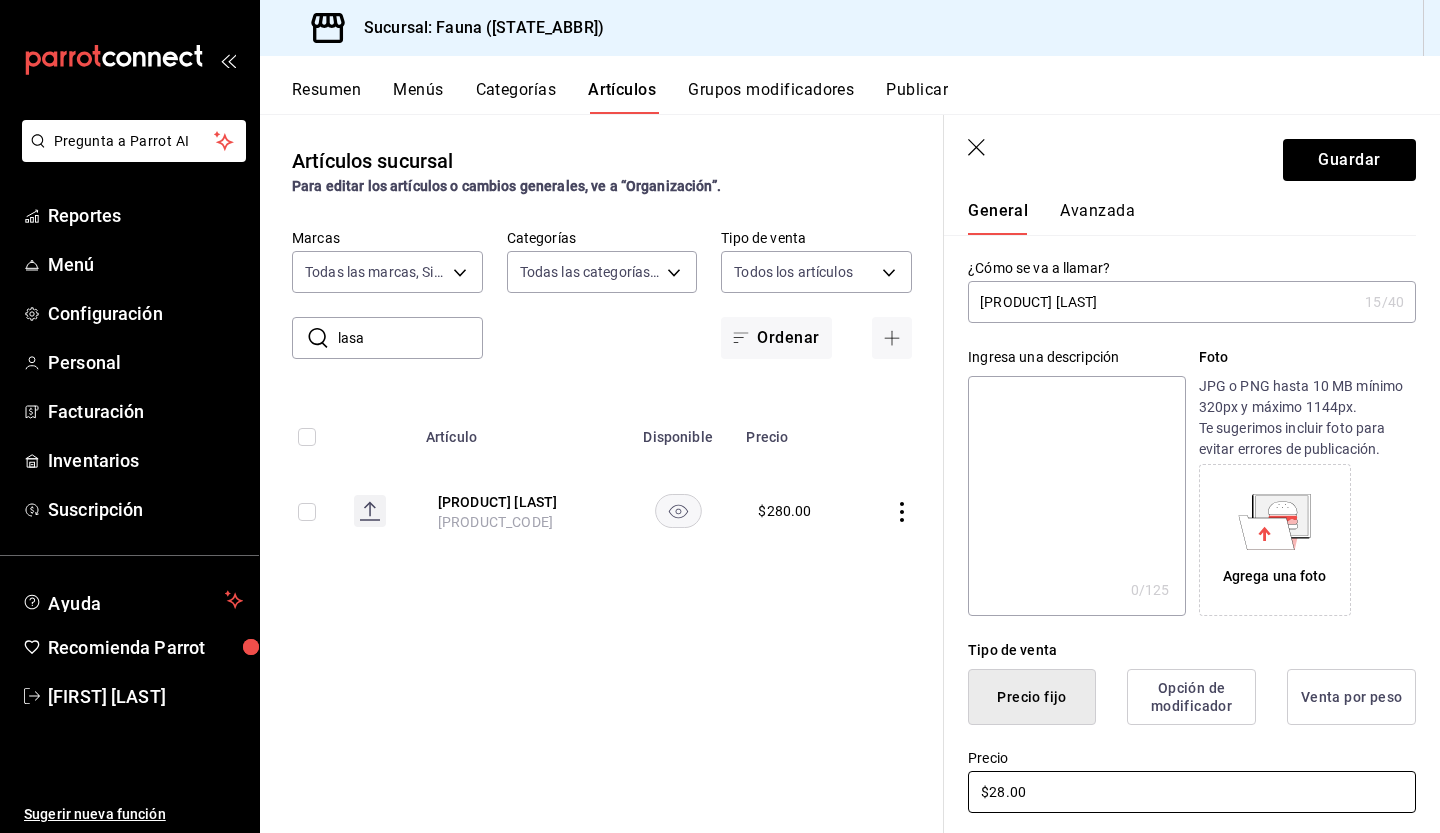 type on "$2.00" 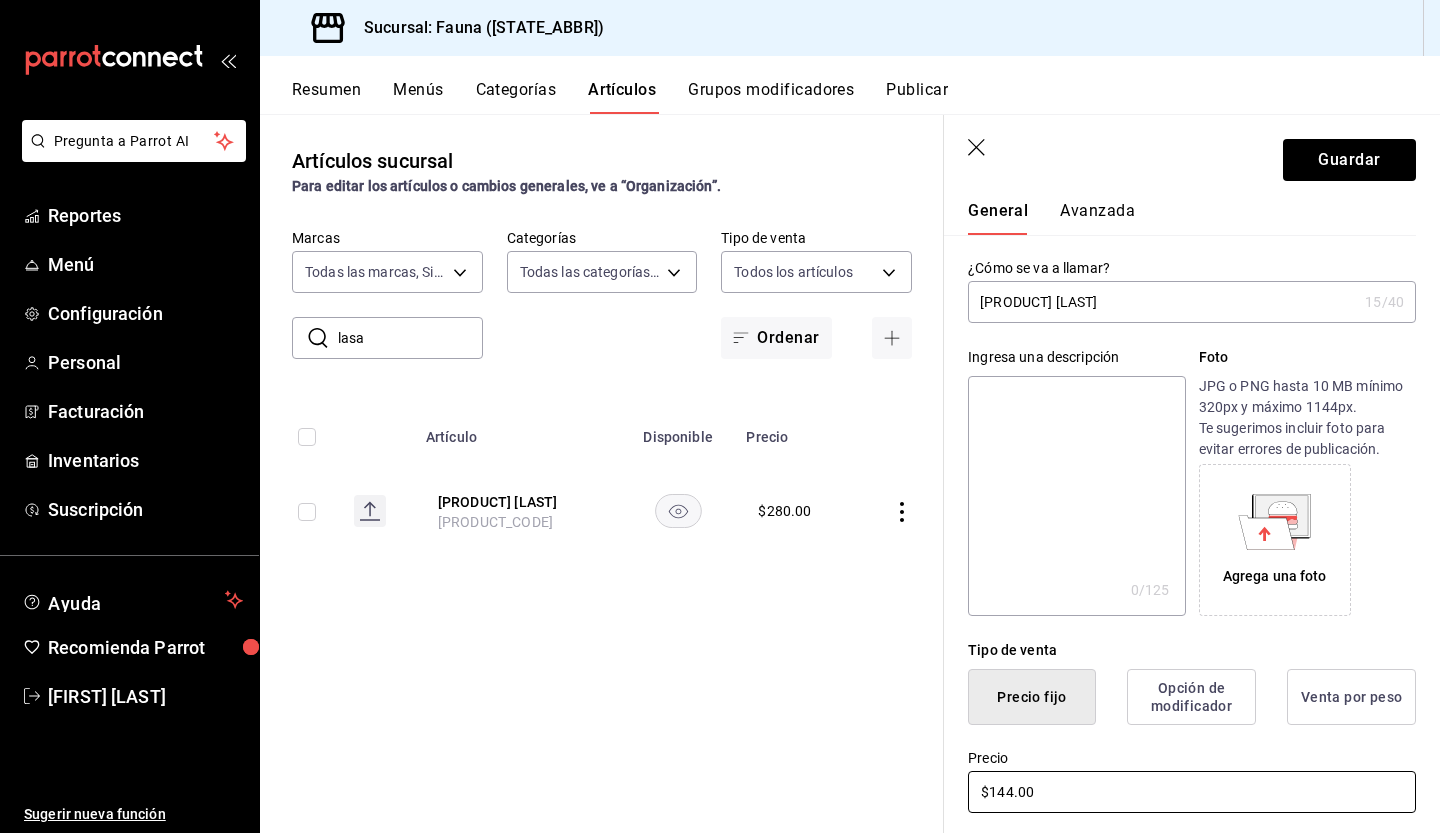 type on "$144.00" 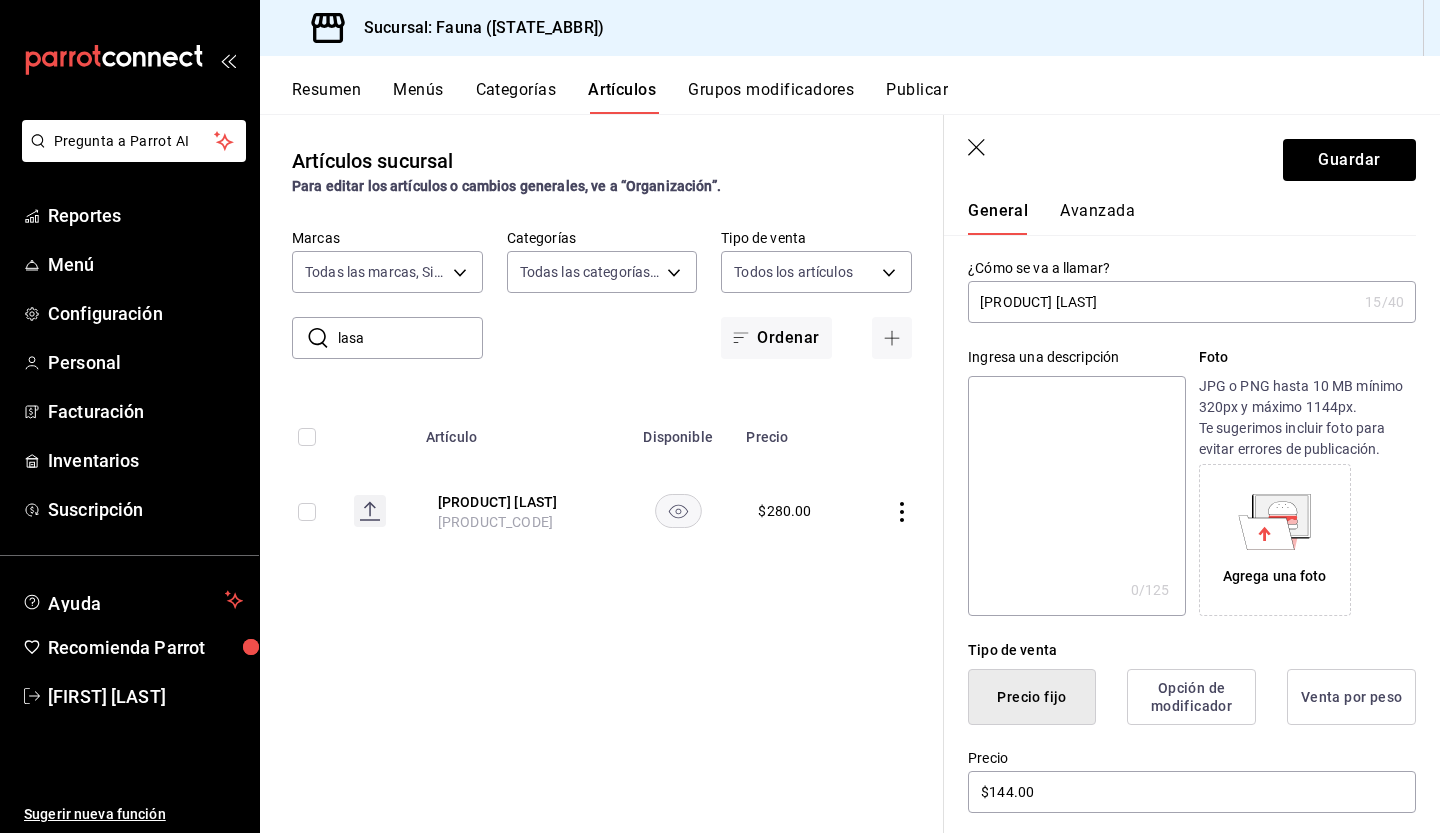 click on "Artículos sucursal Para editar los artículos o cambios generales, ve a “Organización”. ​ lasa ​ Marcas Todas las marcas, Sin marca 95ae7ea6-d606-4fbc-ae9f-7f3ce95ed033 Categorías Todas las categorías, Sin categoría 7199fe71-9f49-491c-9eb5-f8f510207ec4,aec1dd0c-f475-4e09-a2b4-432f5a7fae89,8abf2a64-67c3-4606-a3bc-2507774696dc,9bc0cb99-1ffc-4457-a5f6-0fc680404226,6825a4e2-7b8d-47c9-8bd2-4c3a10734e62,650bc226-e7fc-4d5c-a87a-53af2740799f,fffcbf24-94c5-41ca-aaca-254e1867489f,1305dec2-1503-4685-af69-64840d8916c7,ccd45b07-4e3b-4142-9e0a-b6ba15cf85fc,e8dbe1c8-6ddd-4dd9-988a-706f80aea7a8,15e5ea94-661d-4fa6-b2f9-ebb66e49e31b,05c4e3b9-0a00-4869-917d-7c8f5586cb08,fbd8c1e3-7f5d-48a7-9ac5-074aba775561,f58dcc5c-86a7-4f58-a7a6-fd26299b85fa,1d7ee648-b18d-49c3-af22-227dd152b707,caa2555b-5880-410d-a155-0682bac89d37,9c5d04d5-81e6-41e0-8757-4293759bebff Tipo de venta Todos los artículos ALL Ordenar Artículo Disponible Precio Lasagna Brutale AR-1741304326194 $ 280.00" at bounding box center (602, 473) 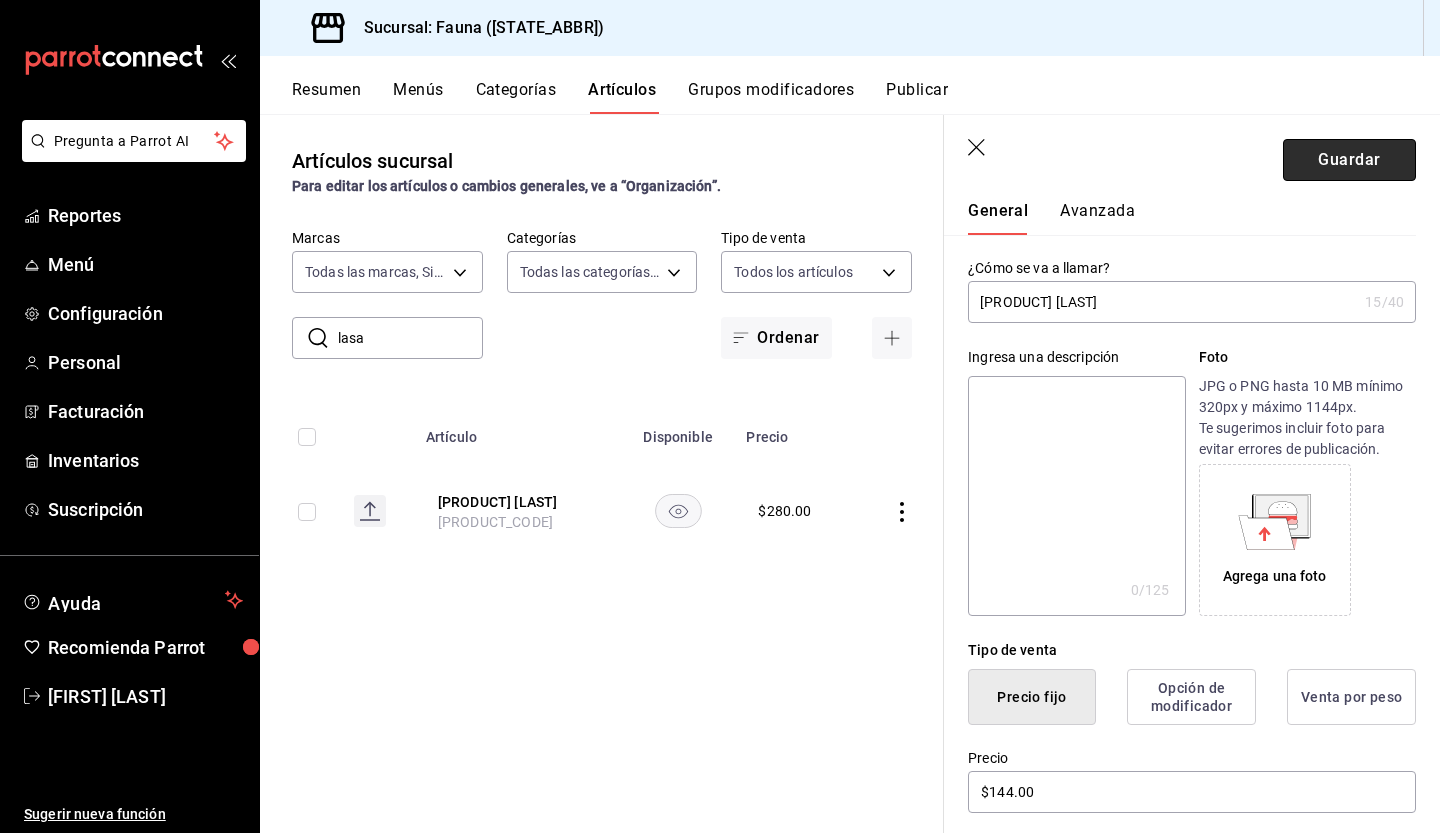 click on "Guardar" at bounding box center (1349, 160) 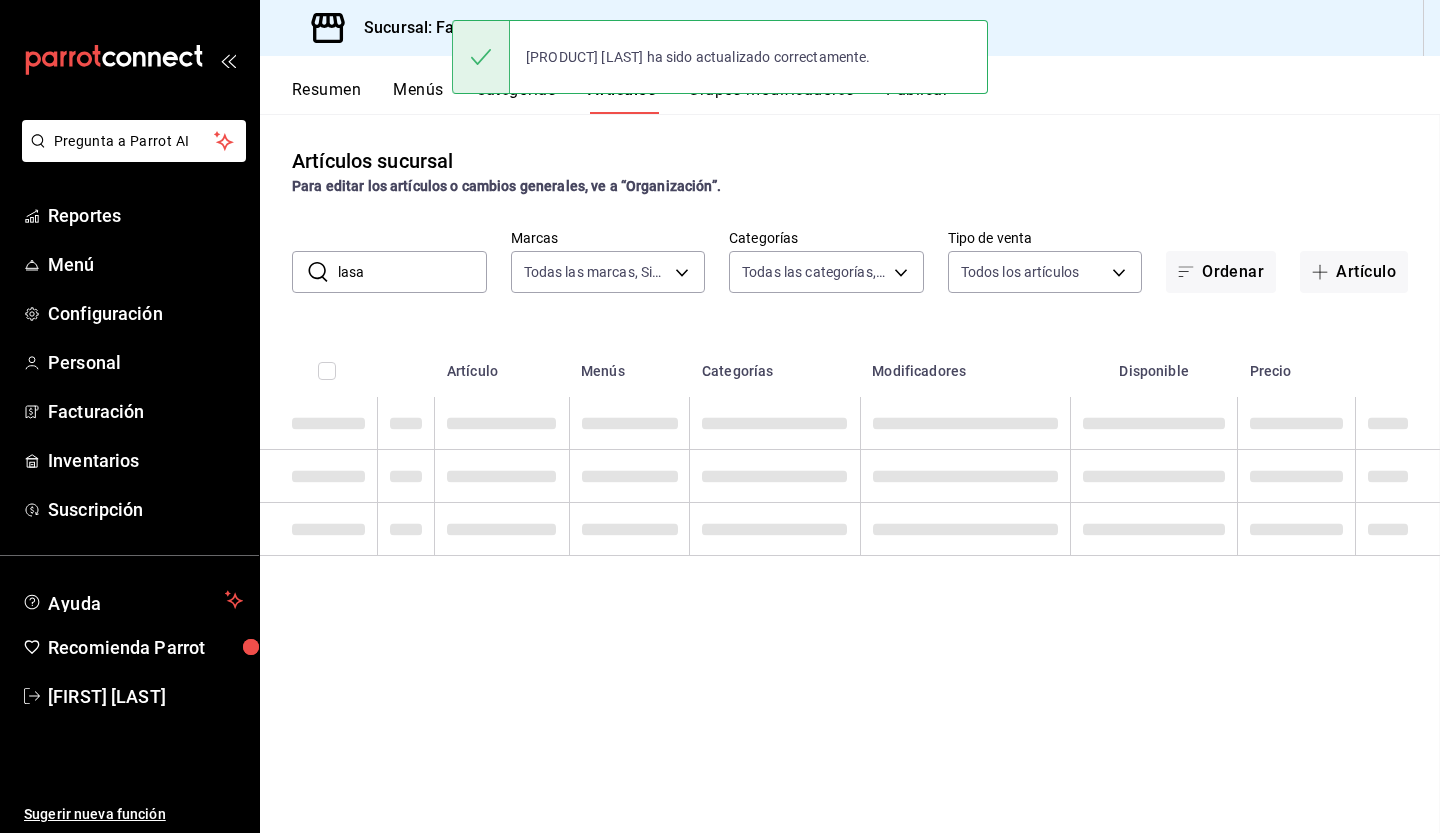 scroll, scrollTop: 0, scrollLeft: 0, axis: both 